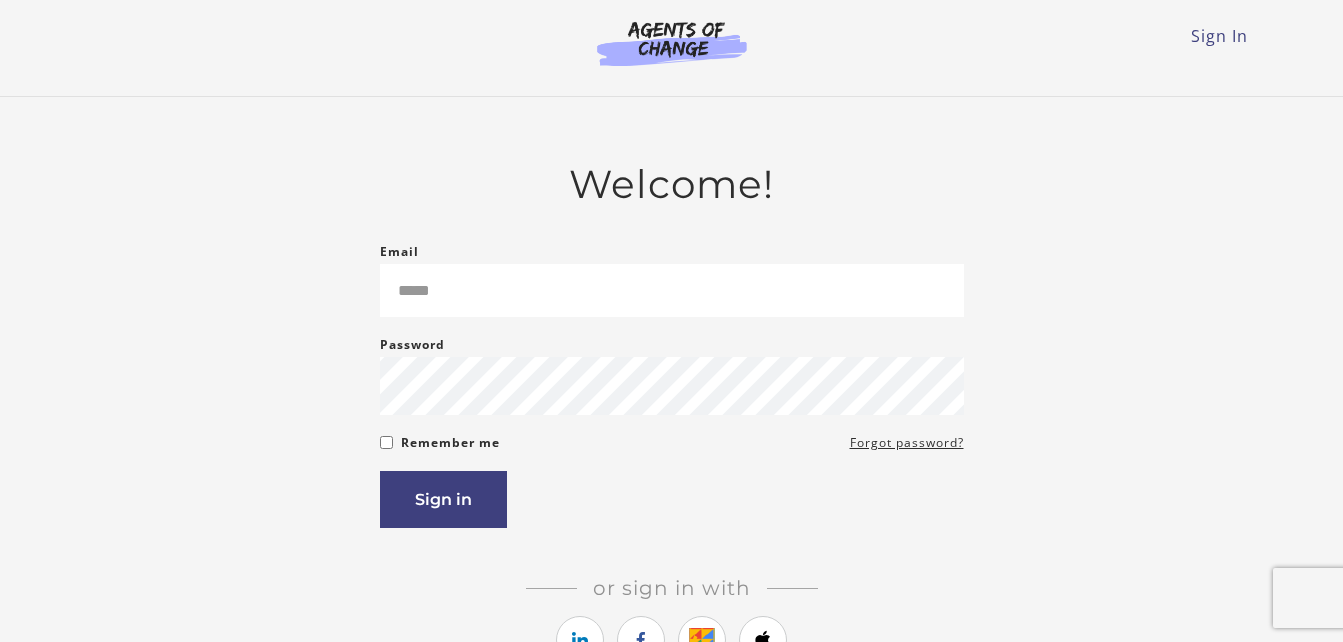 scroll, scrollTop: 0, scrollLeft: 0, axis: both 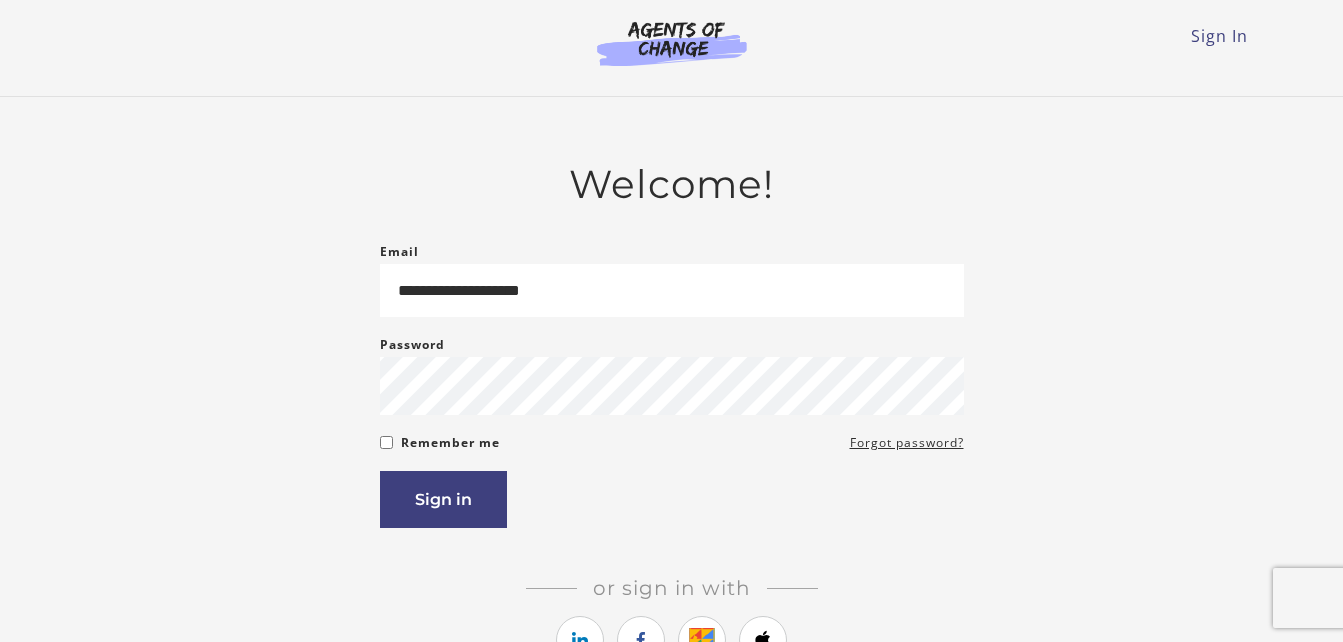 type on "**********" 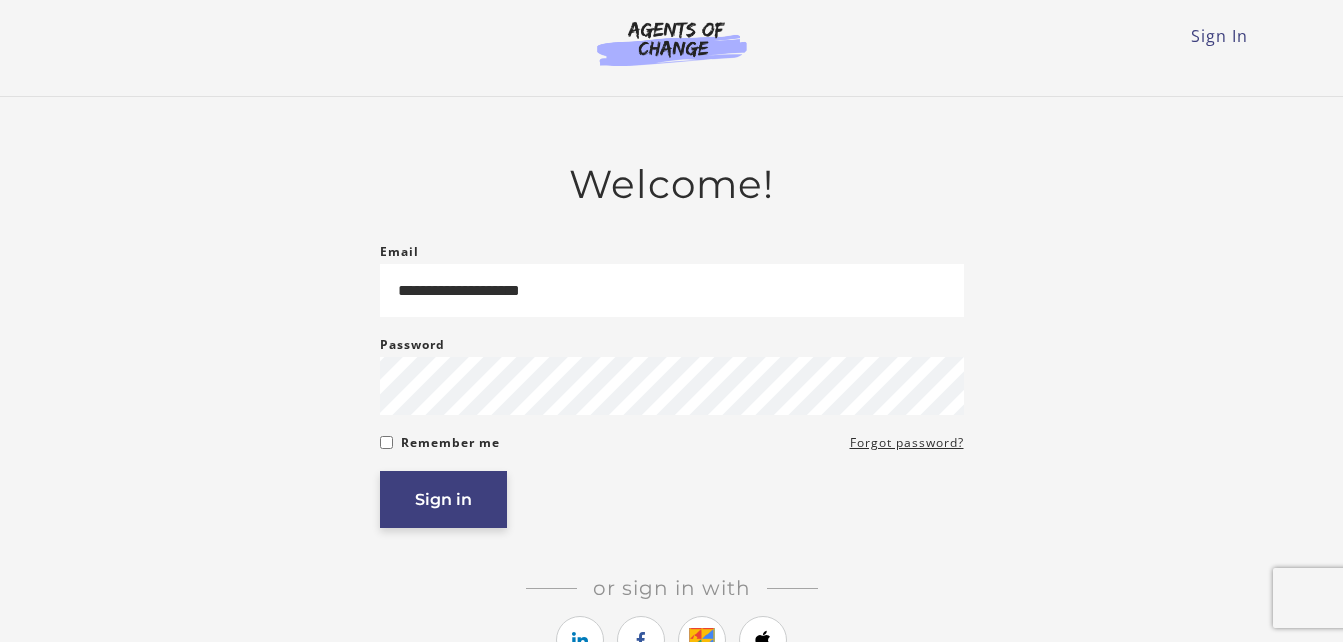 click on "Sign in" at bounding box center [443, 499] 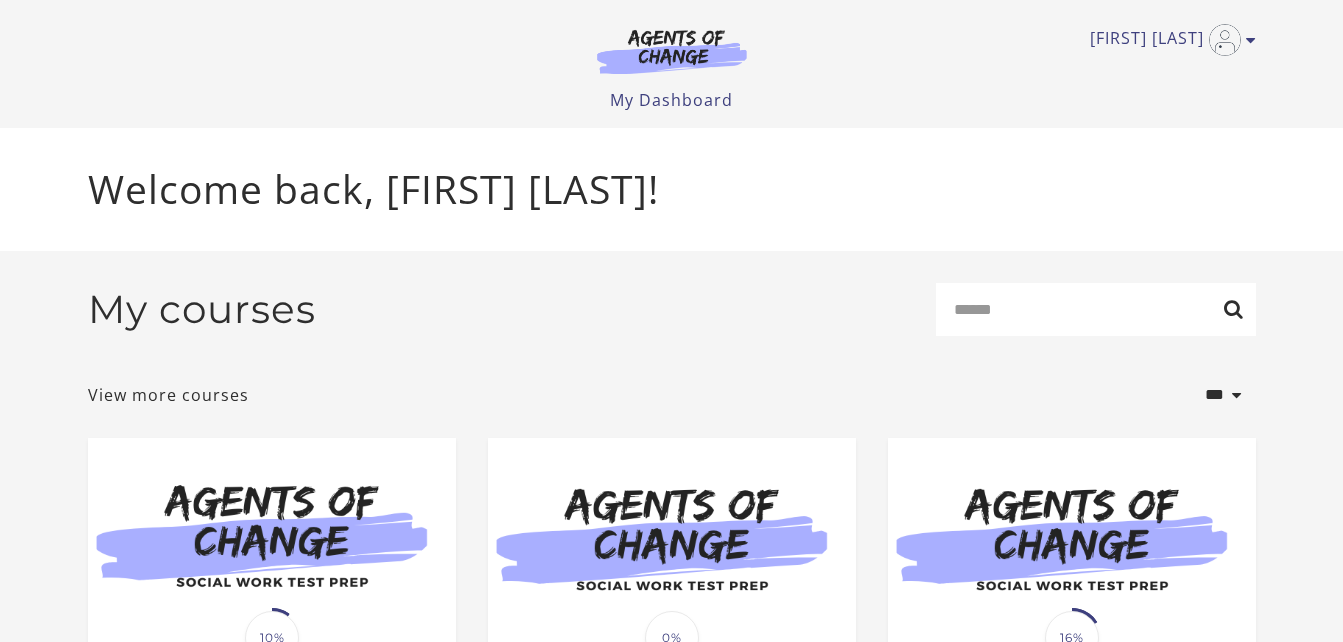 scroll, scrollTop: 0, scrollLeft: 0, axis: both 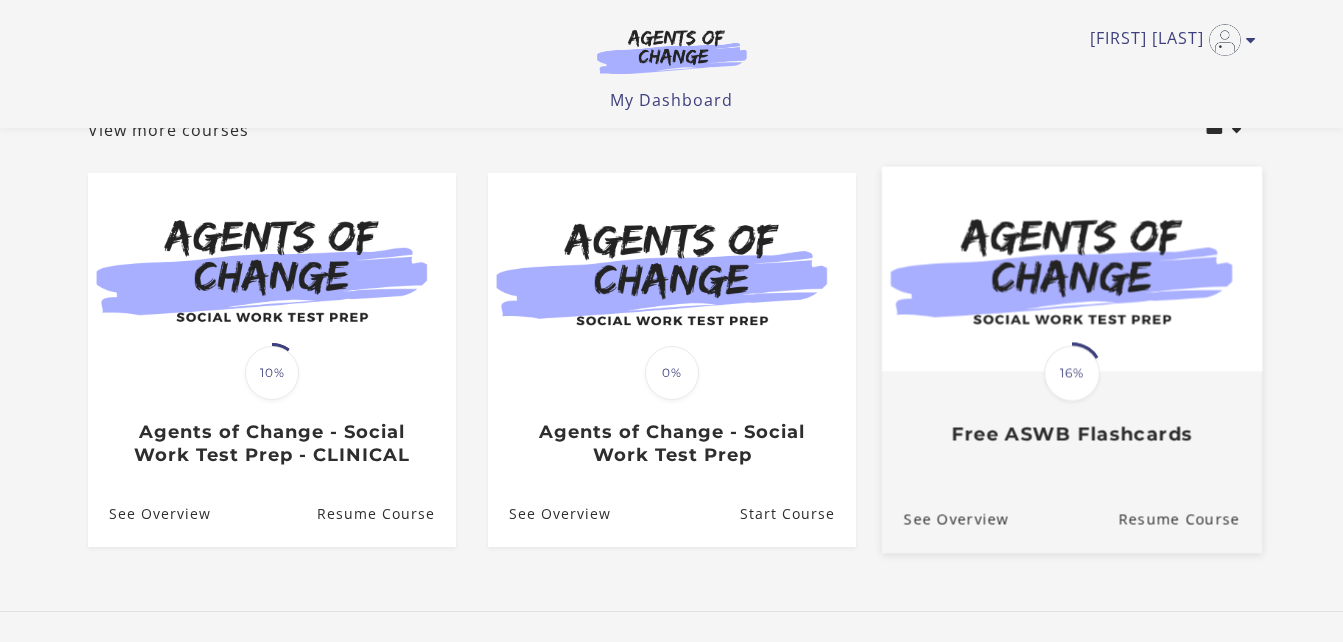 click at bounding box center [1071, 268] 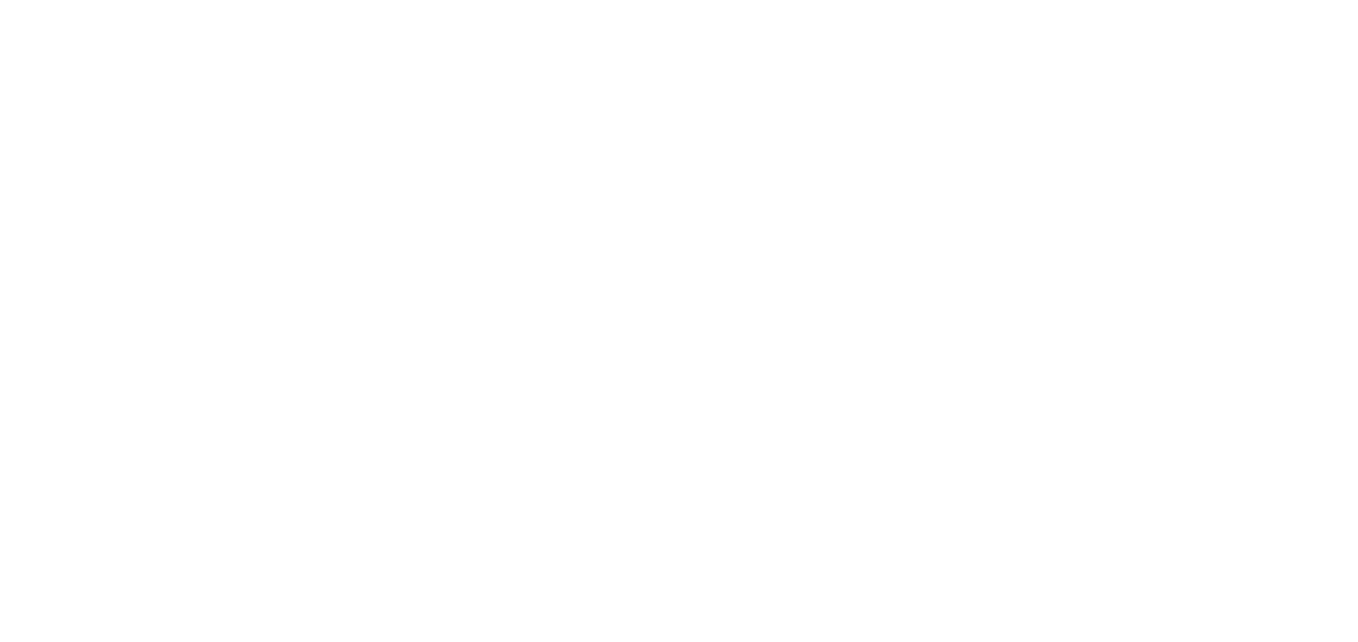 scroll, scrollTop: 0, scrollLeft: 0, axis: both 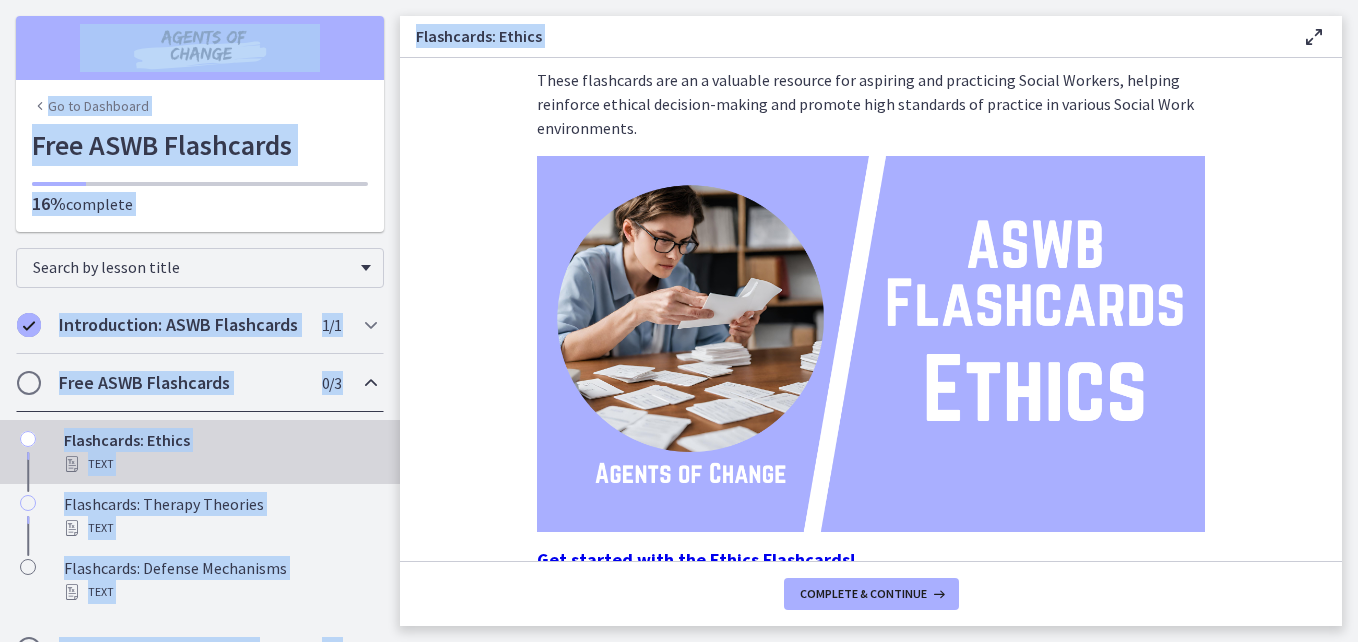 drag, startPoint x: 1357, startPoint y: 213, endPoint x: 1361, endPoint y: 281, distance: 68.117546 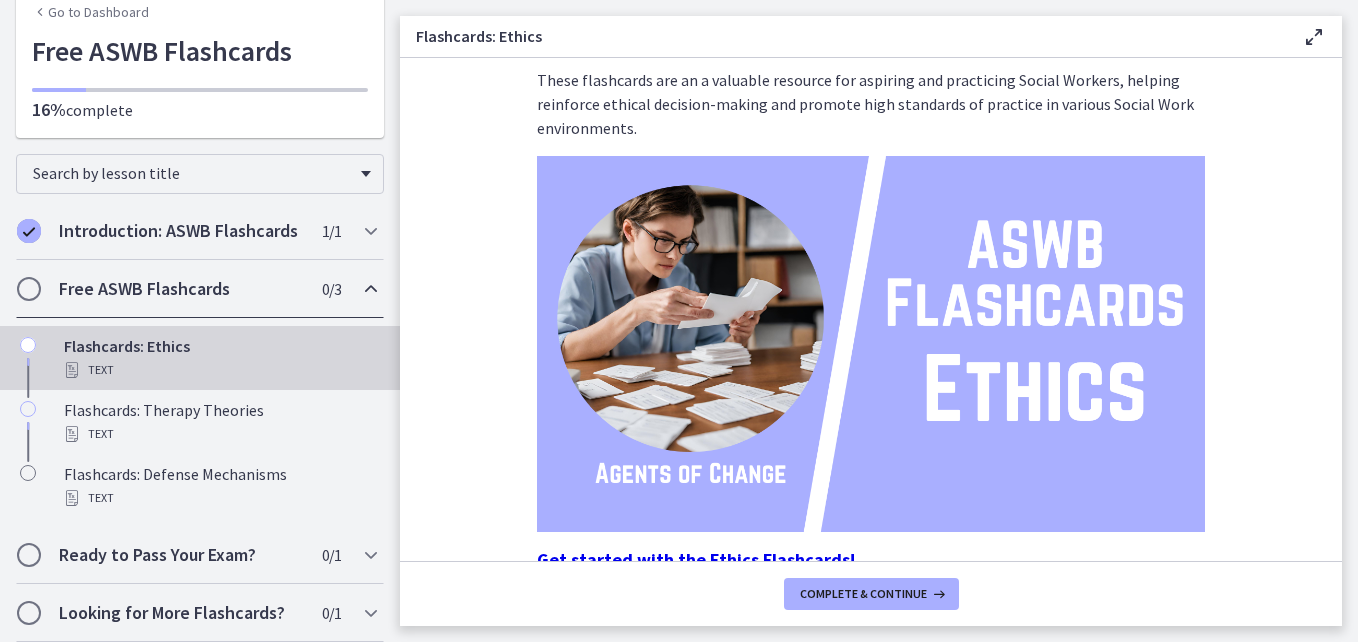 scroll, scrollTop: 118, scrollLeft: 0, axis: vertical 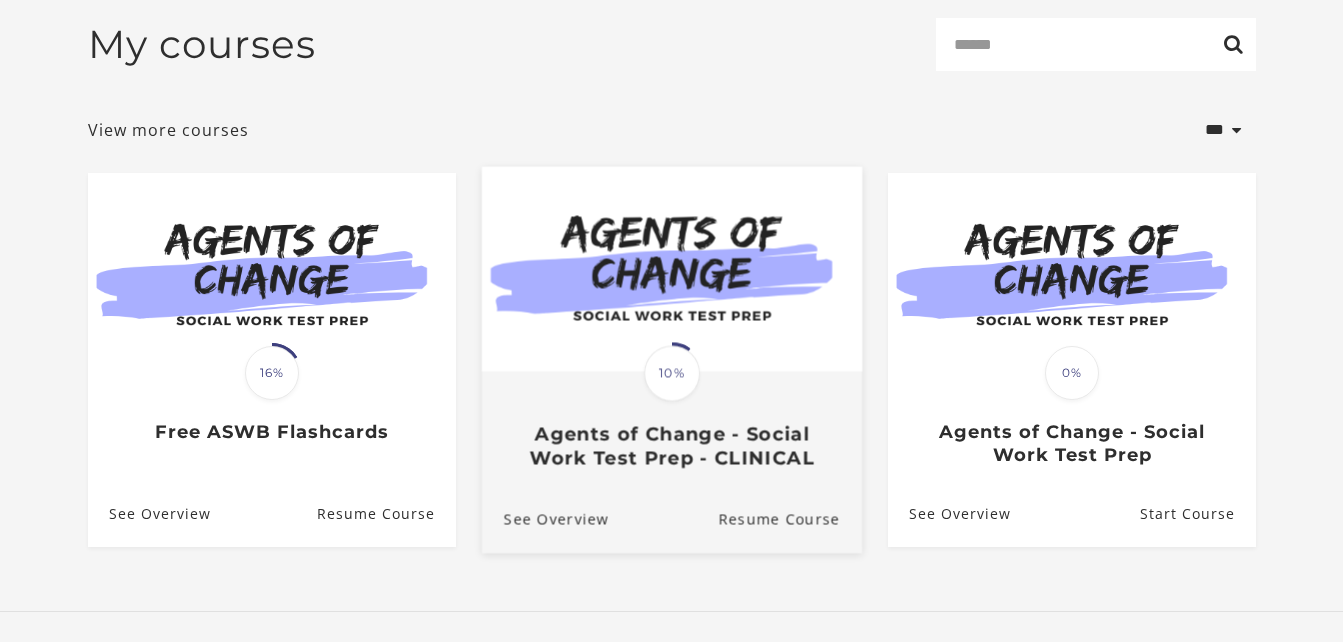 click at bounding box center (671, 268) 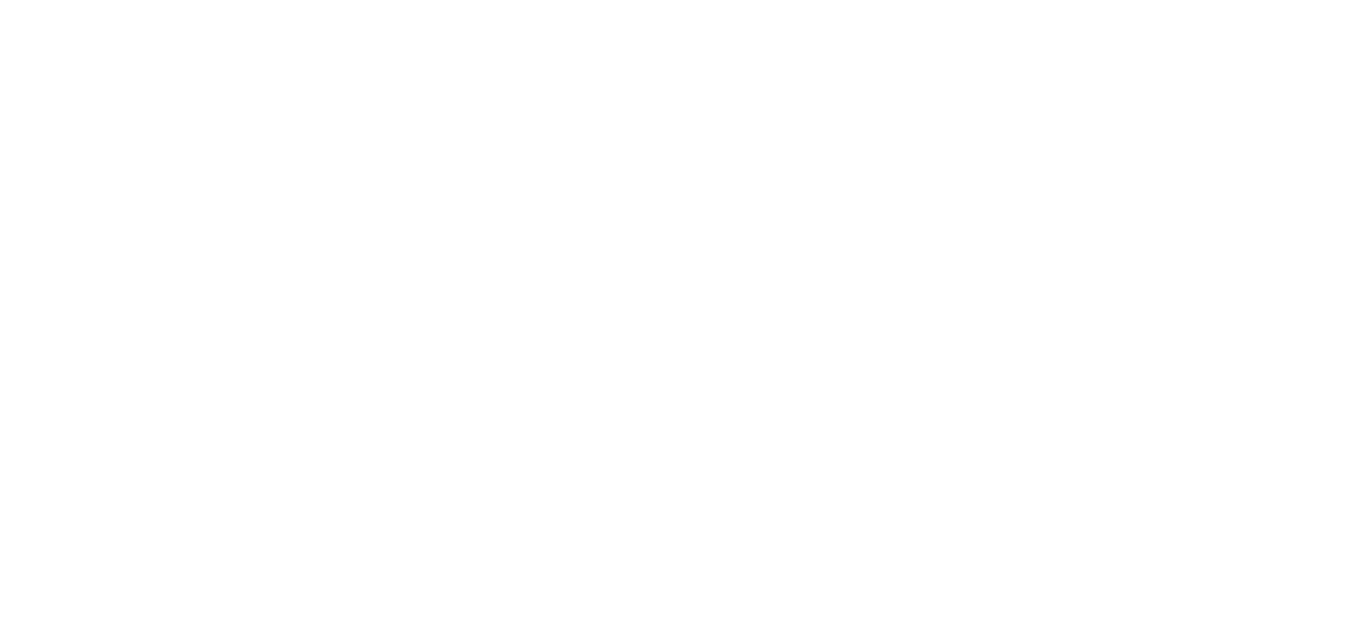scroll, scrollTop: 0, scrollLeft: 0, axis: both 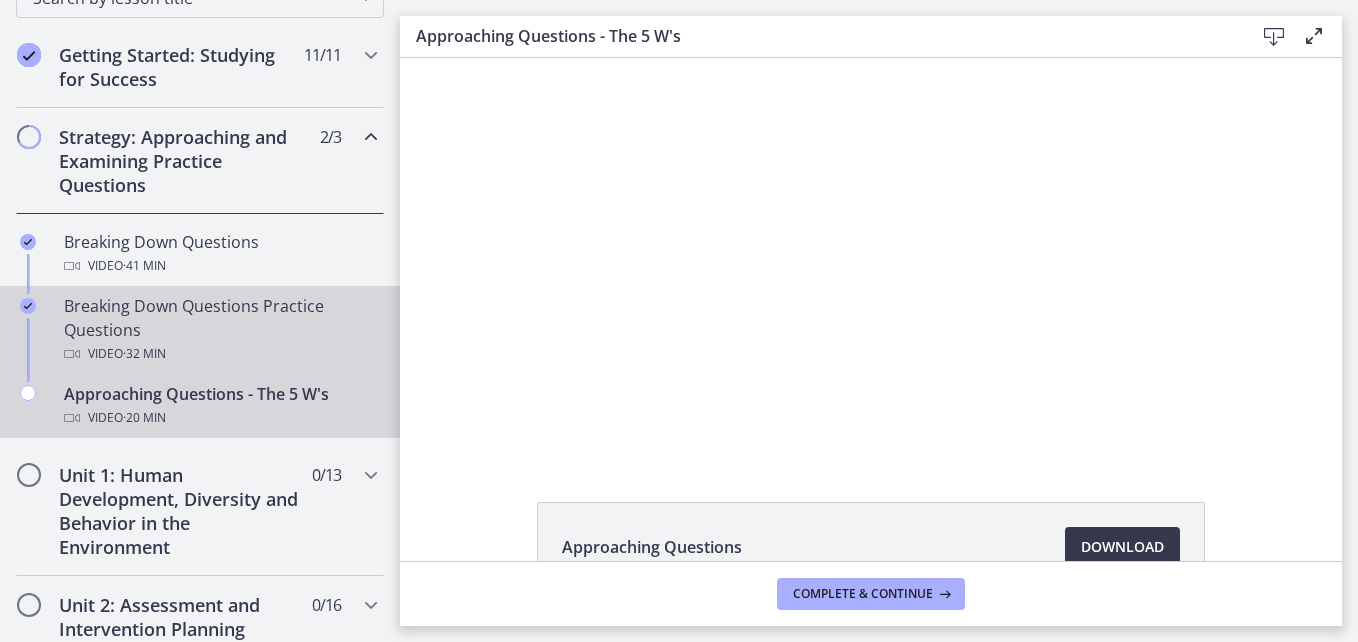 click on "Video
·  32 min" at bounding box center (220, 354) 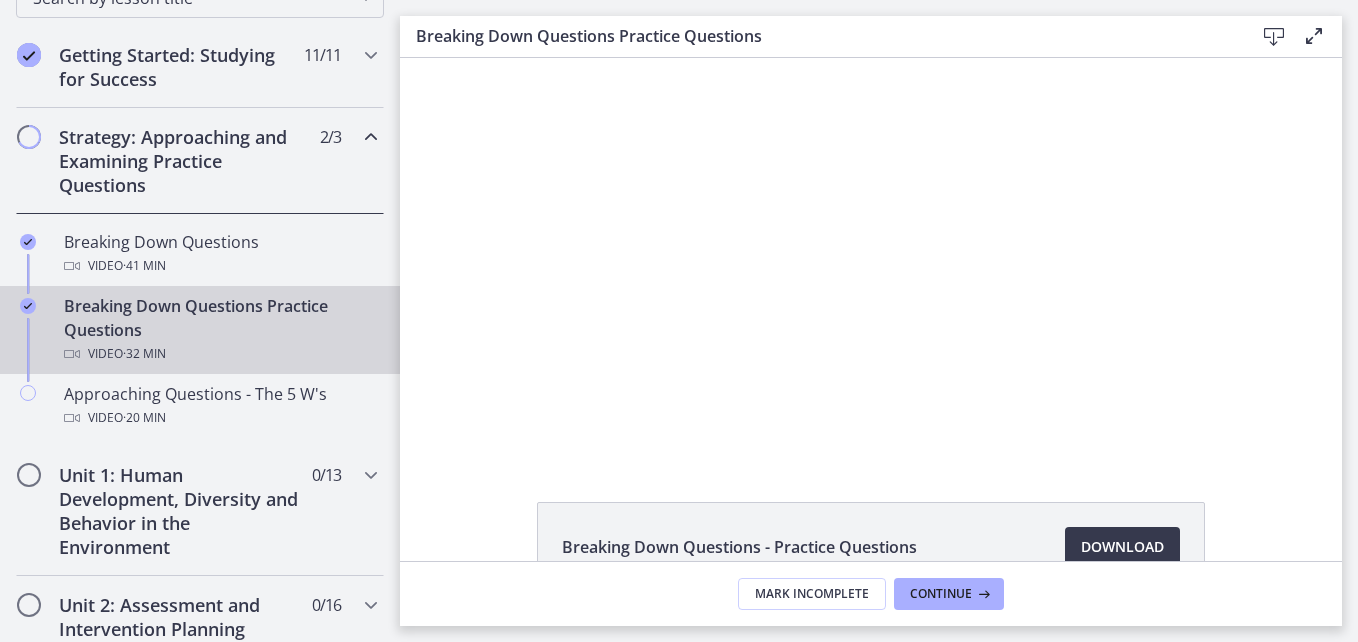 scroll, scrollTop: 0, scrollLeft: 0, axis: both 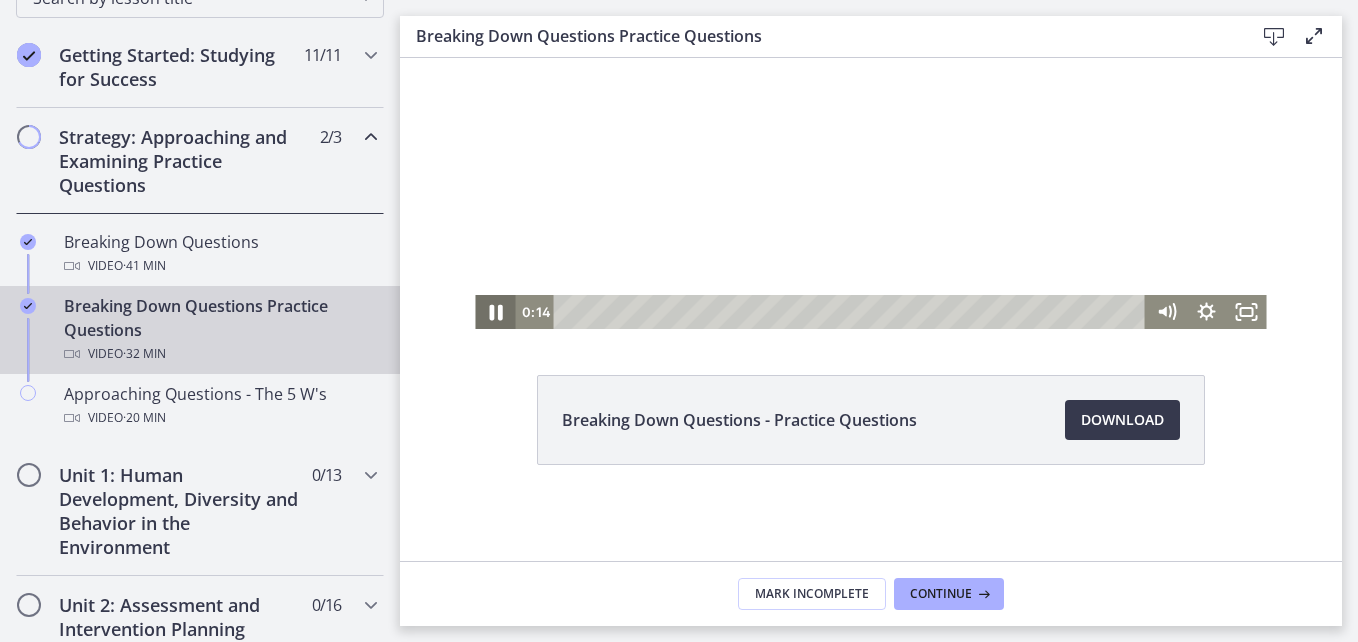 click 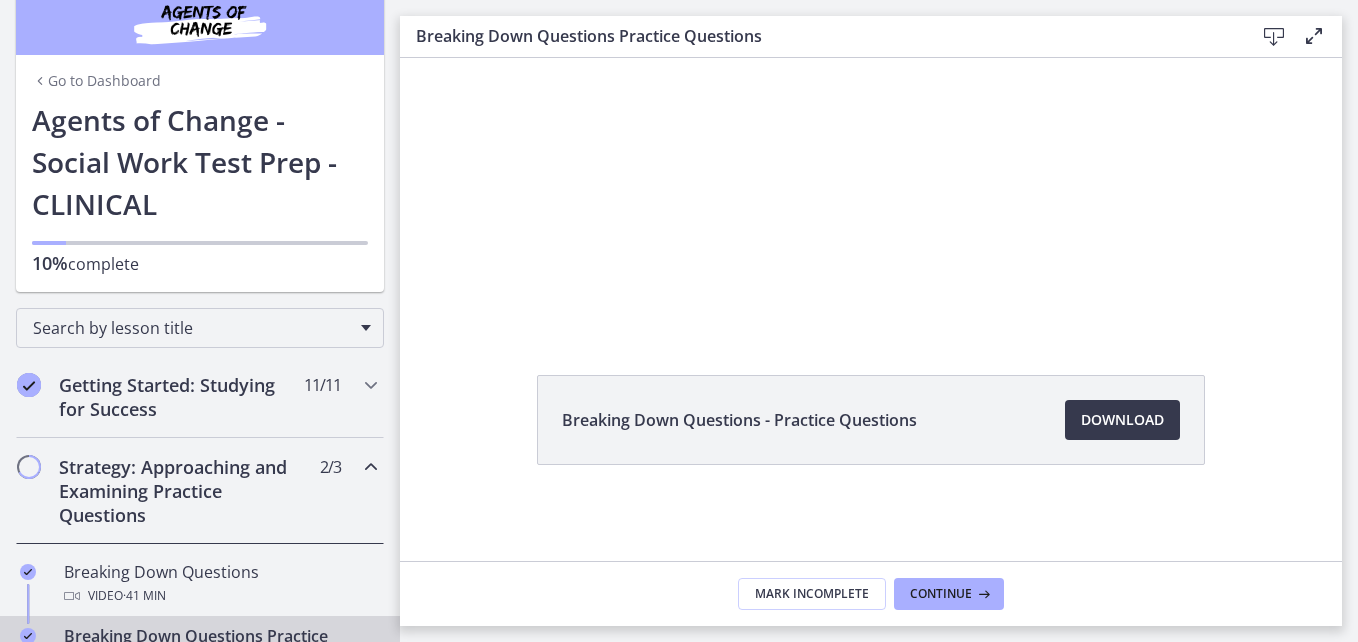 scroll, scrollTop: 0, scrollLeft: 0, axis: both 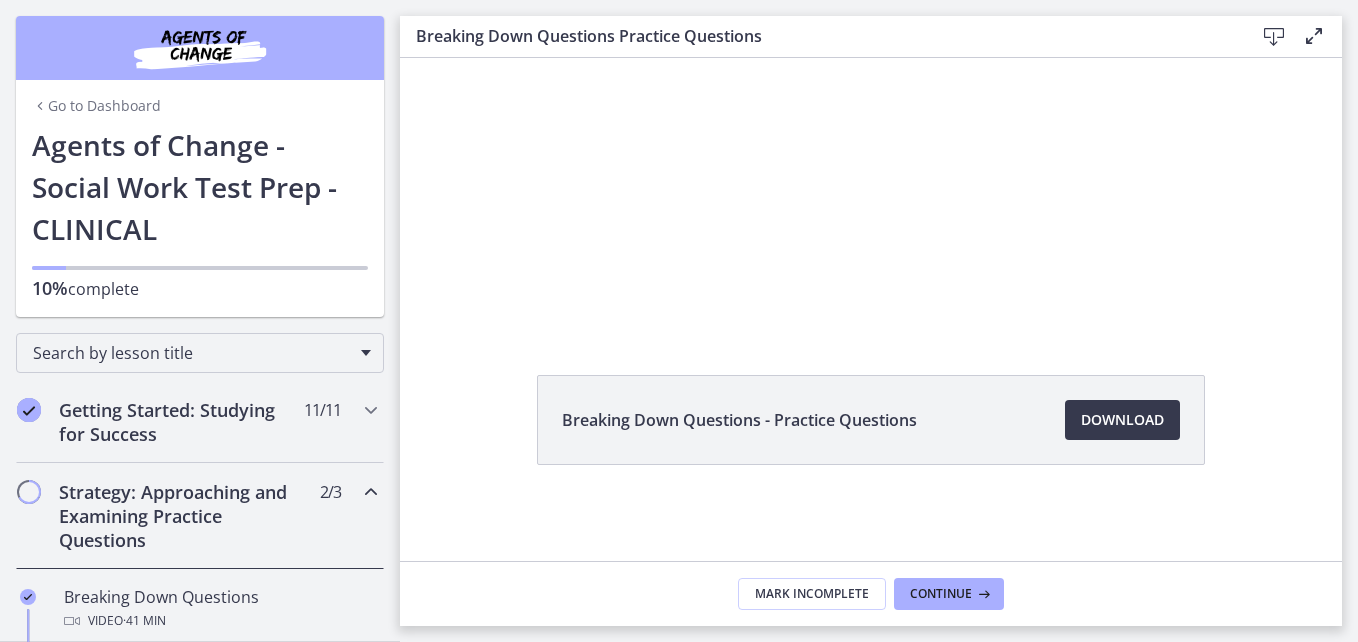 drag, startPoint x: 395, startPoint y: 254, endPoint x: 7, endPoint y: 203, distance: 391.33746 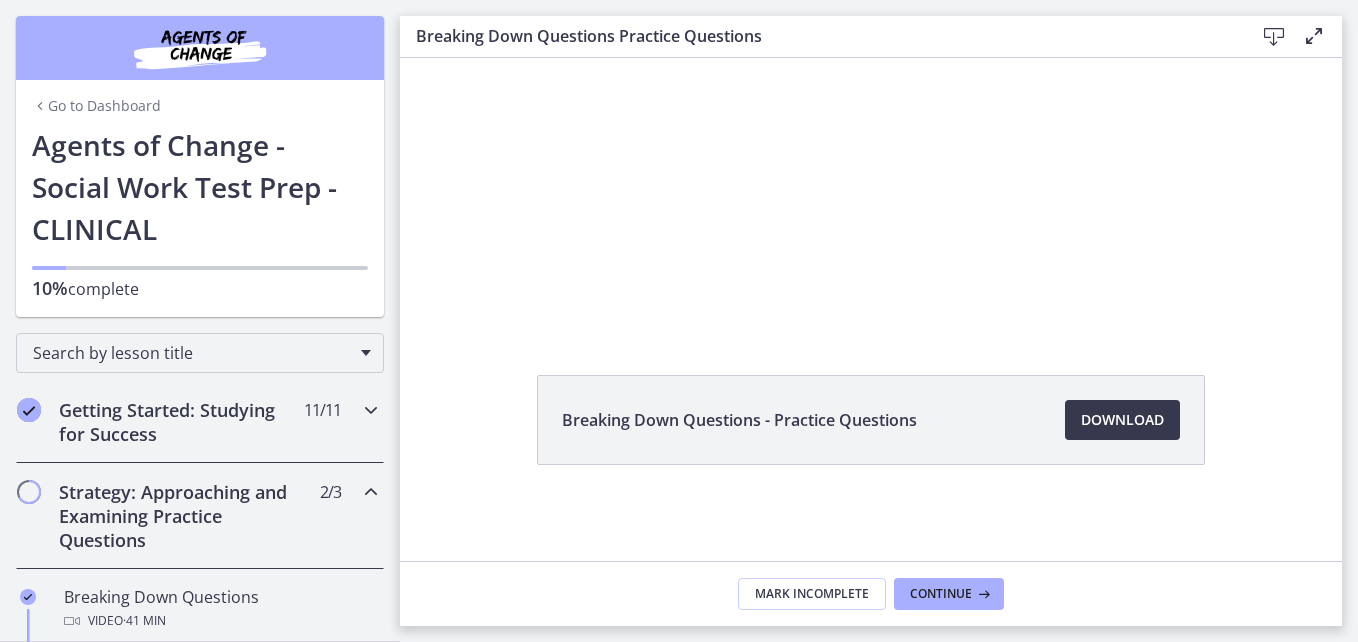 click at bounding box center [371, 410] 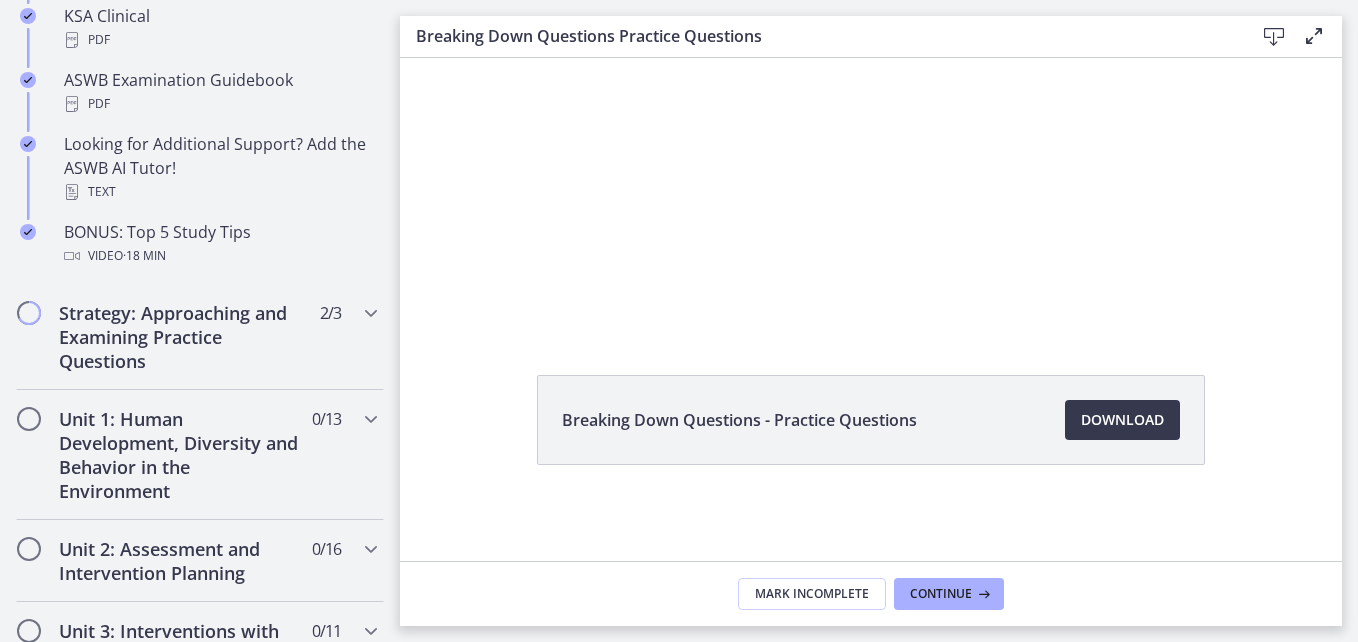 scroll, scrollTop: 976, scrollLeft: 0, axis: vertical 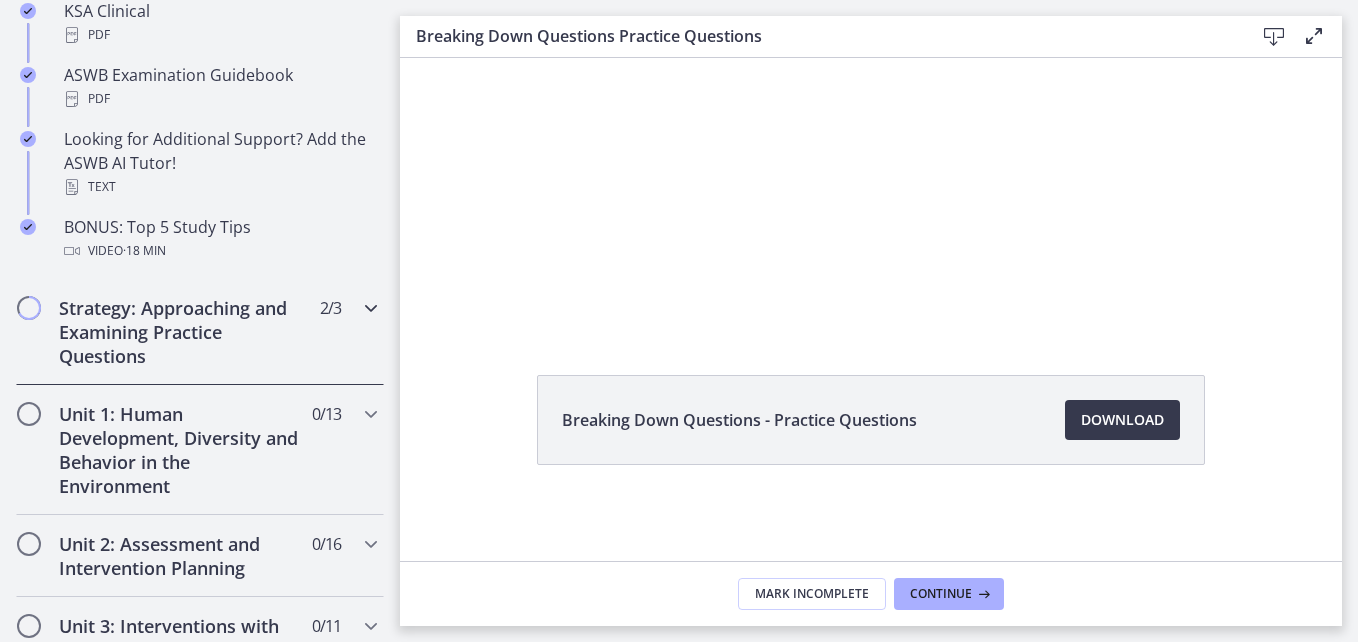 click at bounding box center [371, 308] 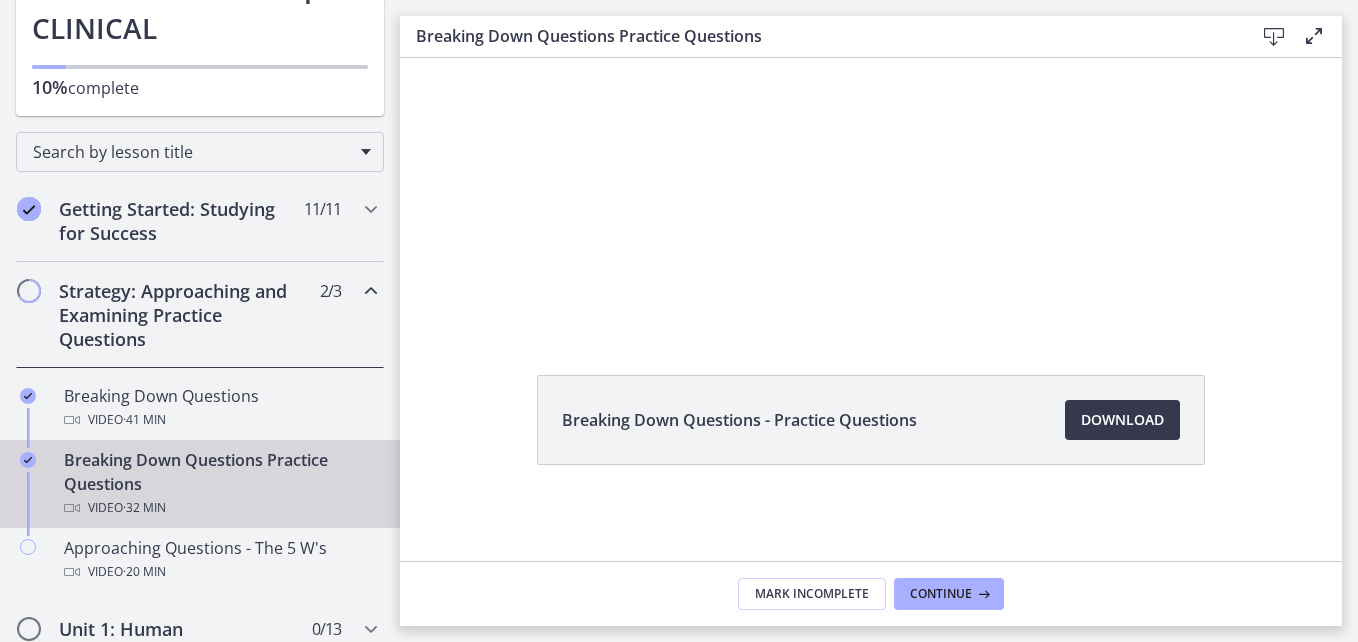 scroll, scrollTop: 173, scrollLeft: 0, axis: vertical 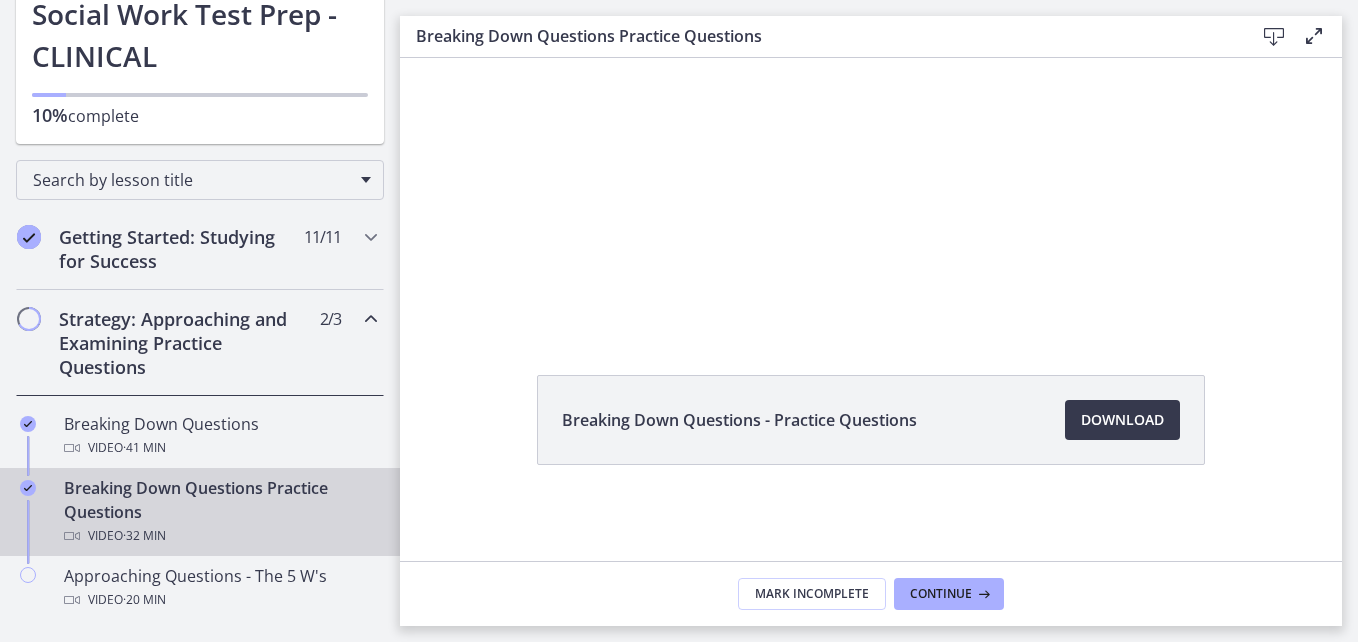 drag, startPoint x: 394, startPoint y: 419, endPoint x: 61, endPoint y: 237, distance: 379.49045 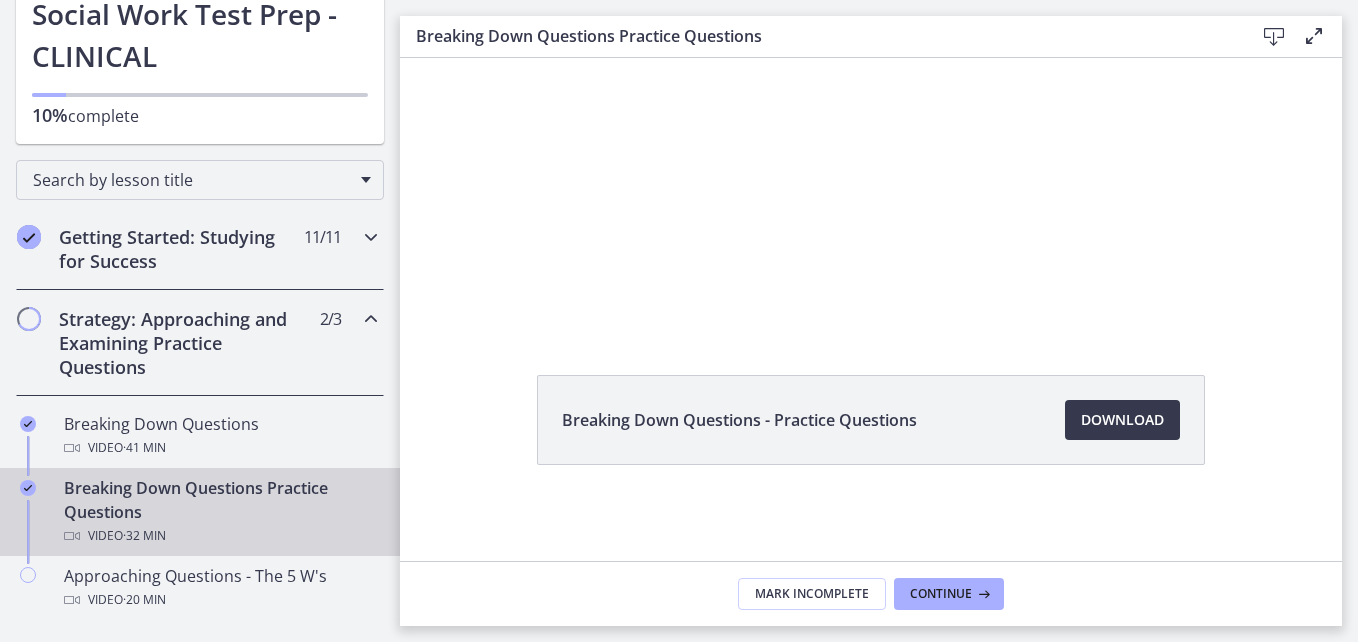 click at bounding box center [371, 237] 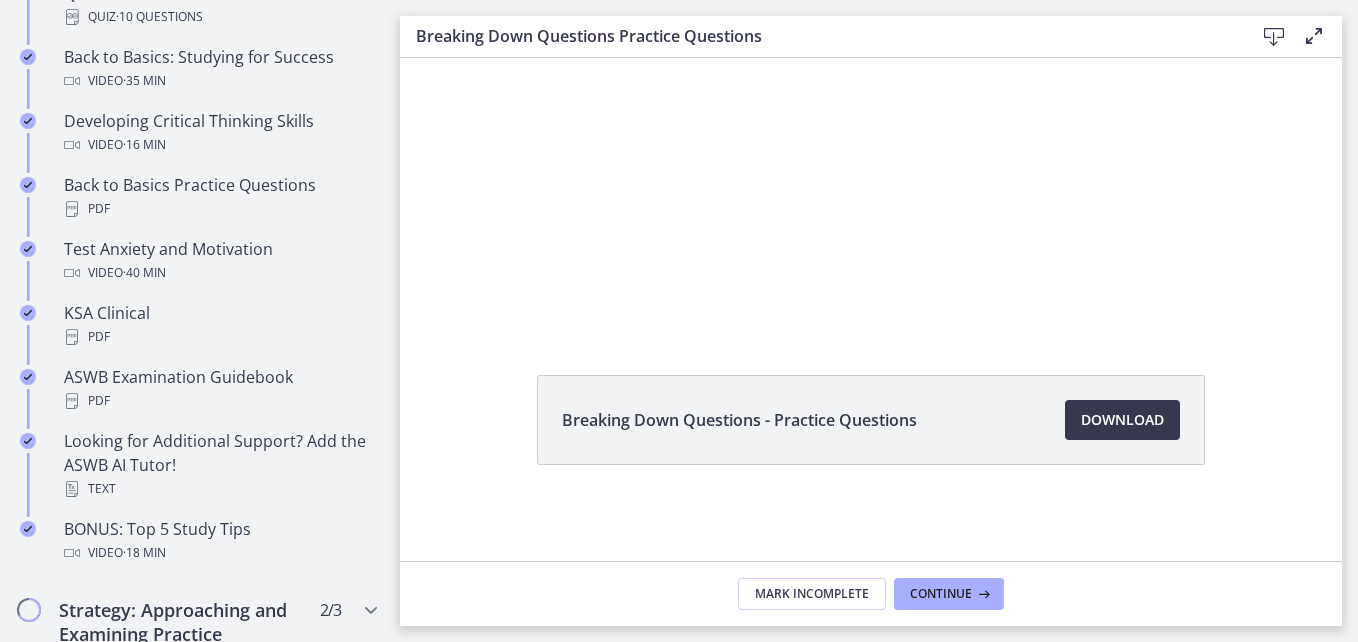 scroll, scrollTop: 686, scrollLeft: 0, axis: vertical 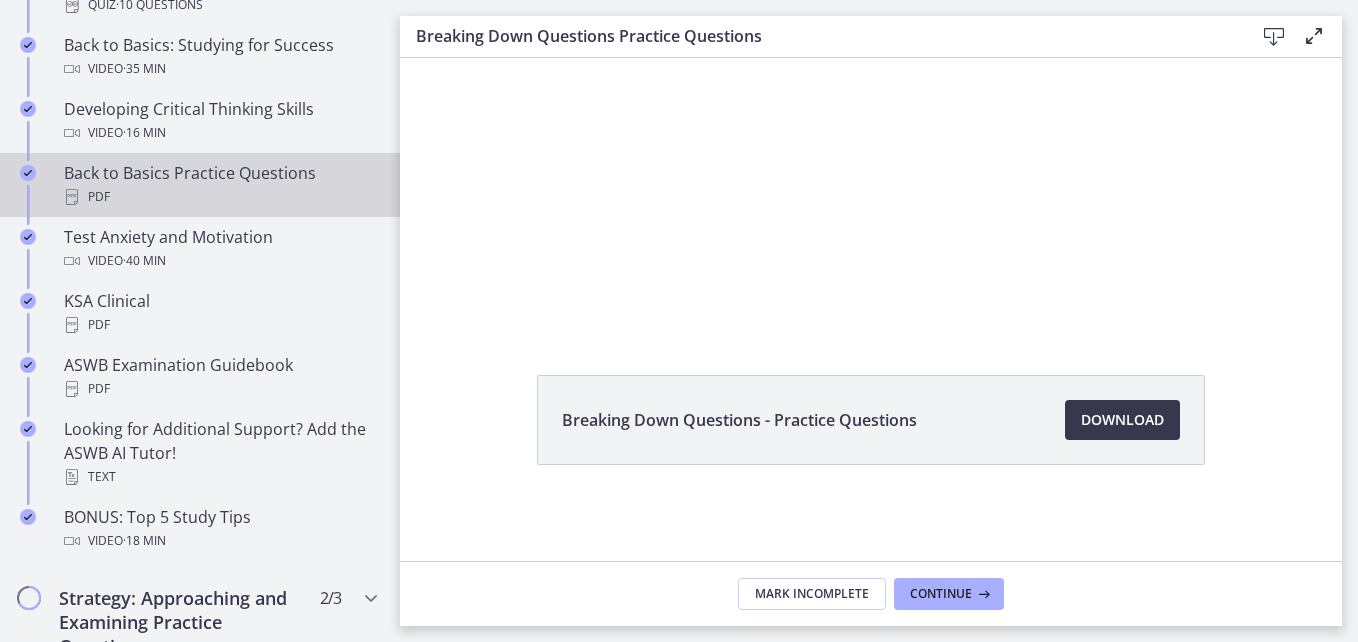 click on "PDF" at bounding box center (220, 197) 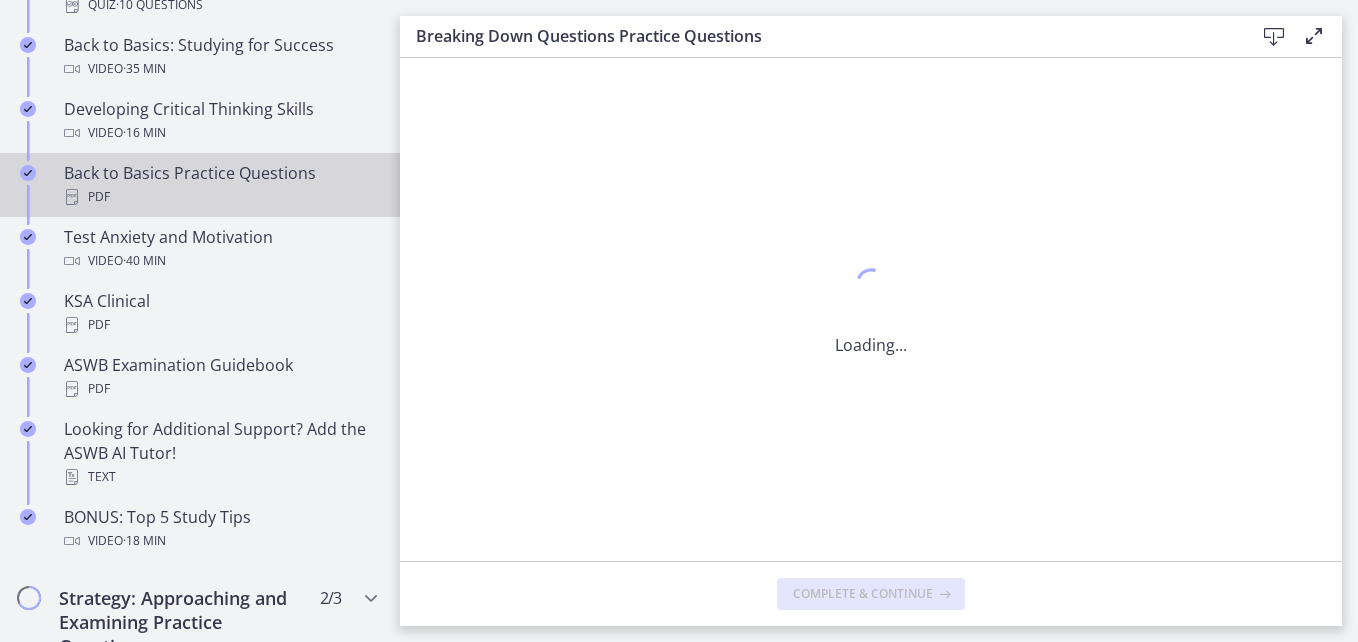 scroll, scrollTop: 0, scrollLeft: 0, axis: both 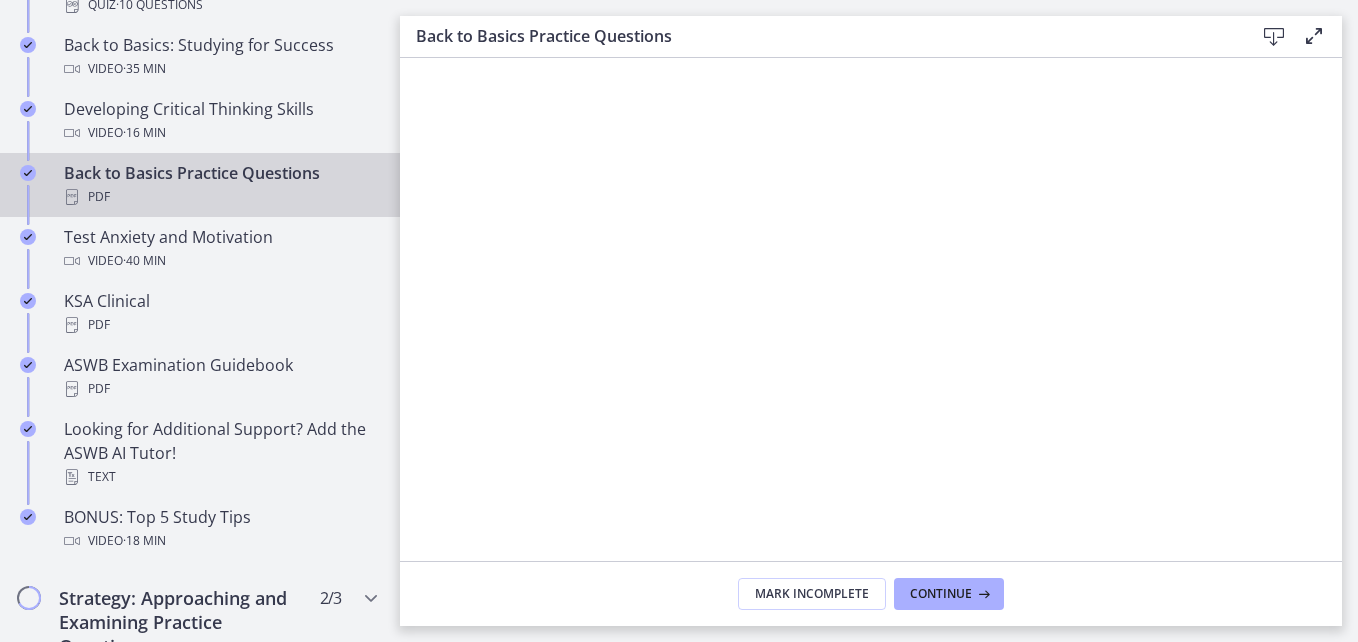 click on "Back to Basics Practice Questions
Download
Enable fullscreen
Mark Incomplete
Continue" at bounding box center (879, 321) 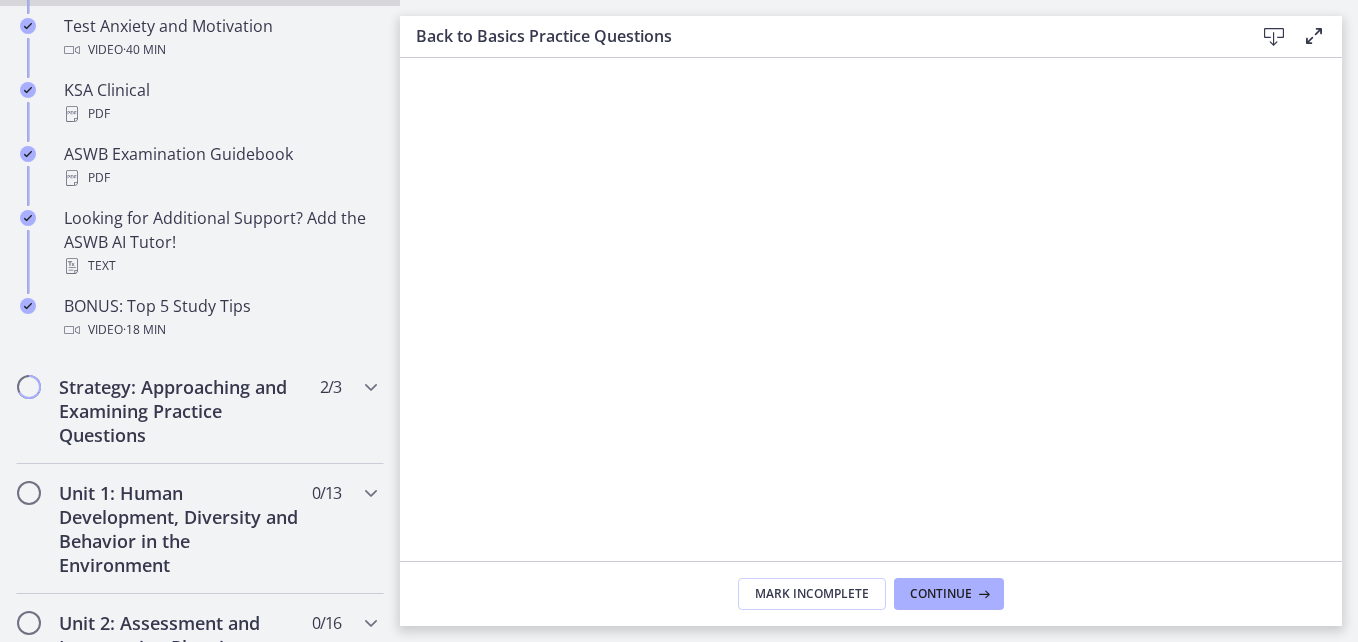 scroll, scrollTop: 902, scrollLeft: 0, axis: vertical 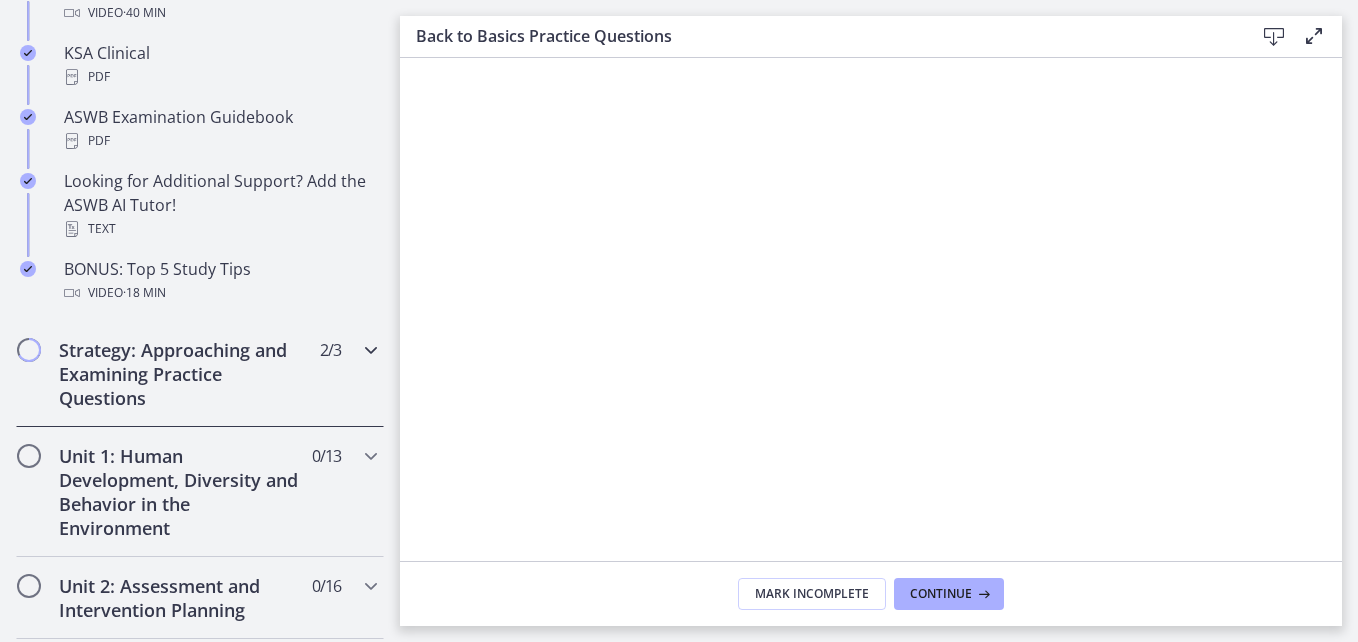 click on "Strategy: Approaching and Examining Practice Questions
2  /  3
Completed" at bounding box center (200, 374) 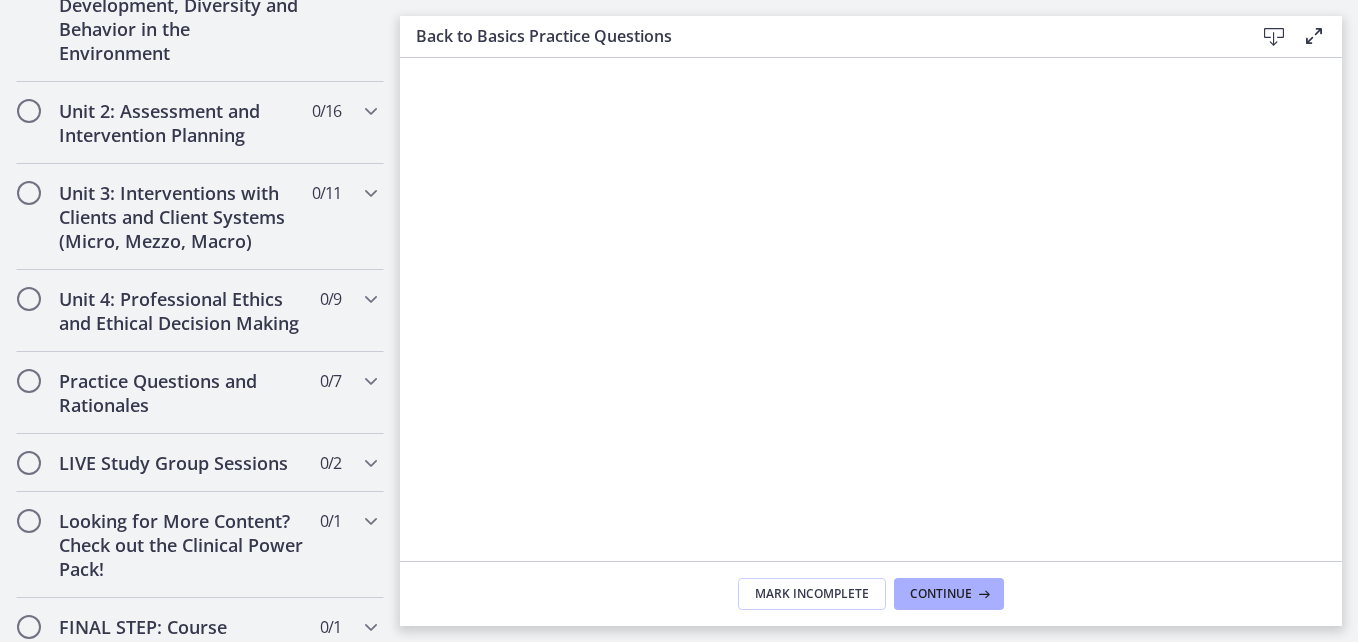 scroll, scrollTop: 929, scrollLeft: 0, axis: vertical 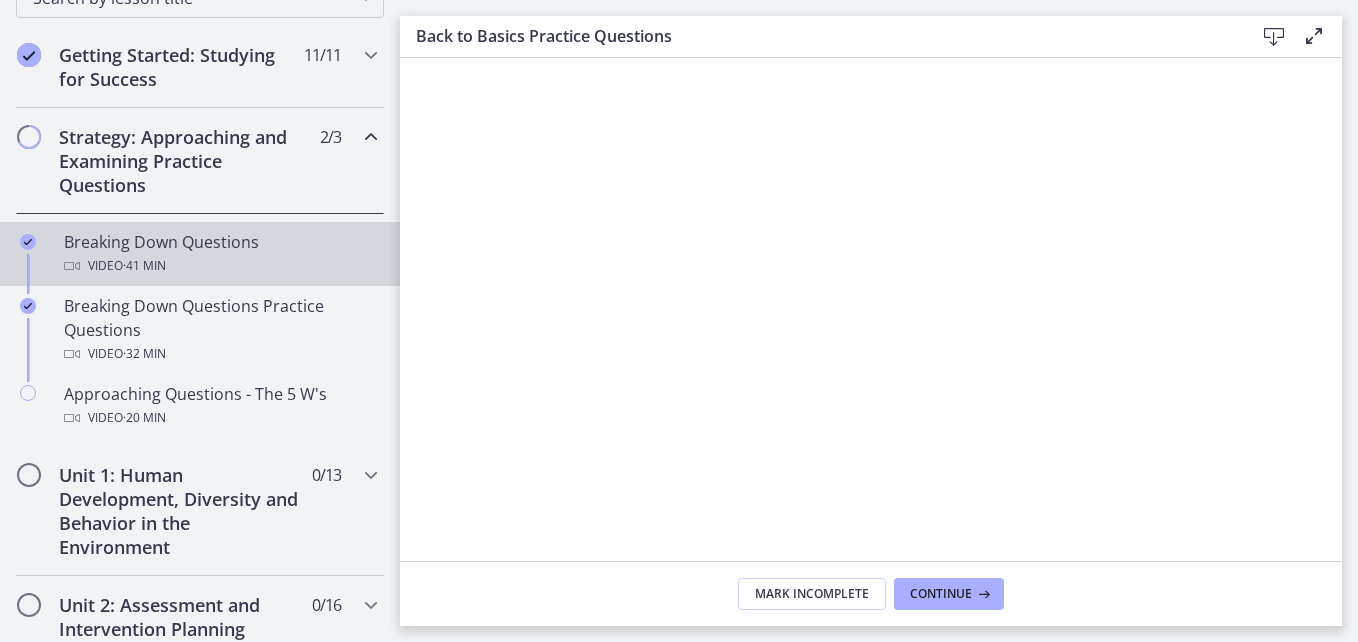 click on "Breaking Down Questions
Video
·  41 min" at bounding box center [220, 254] 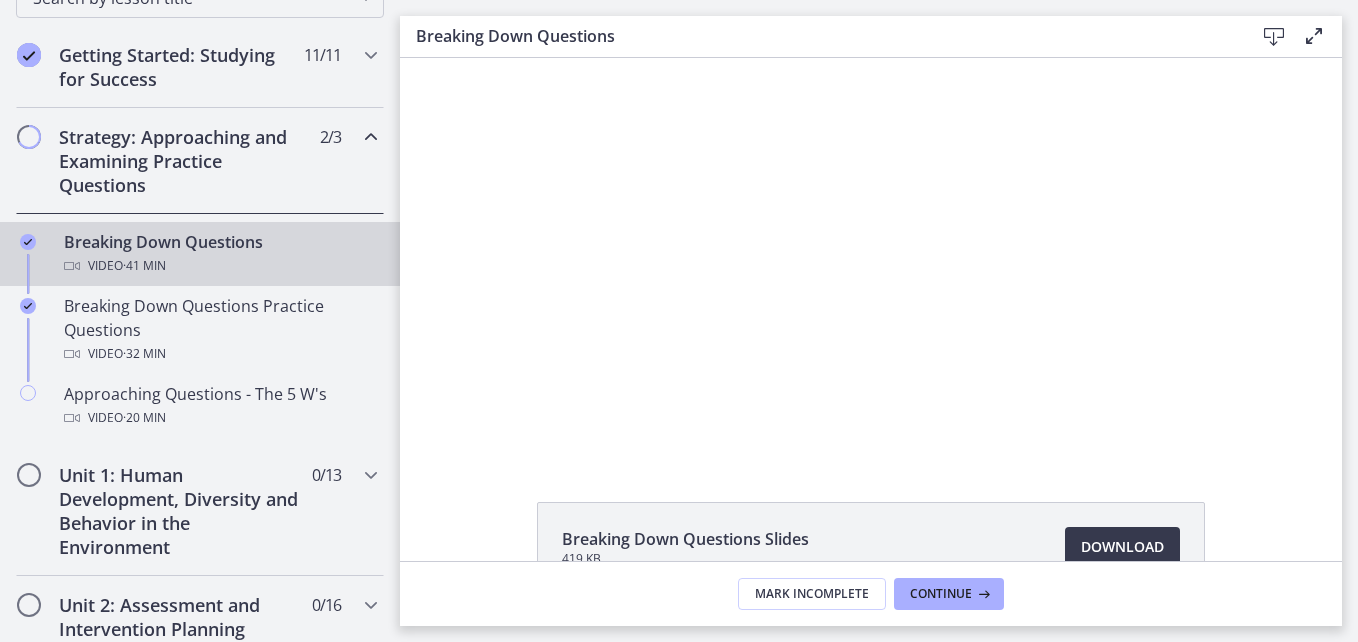 scroll, scrollTop: 0, scrollLeft: 0, axis: both 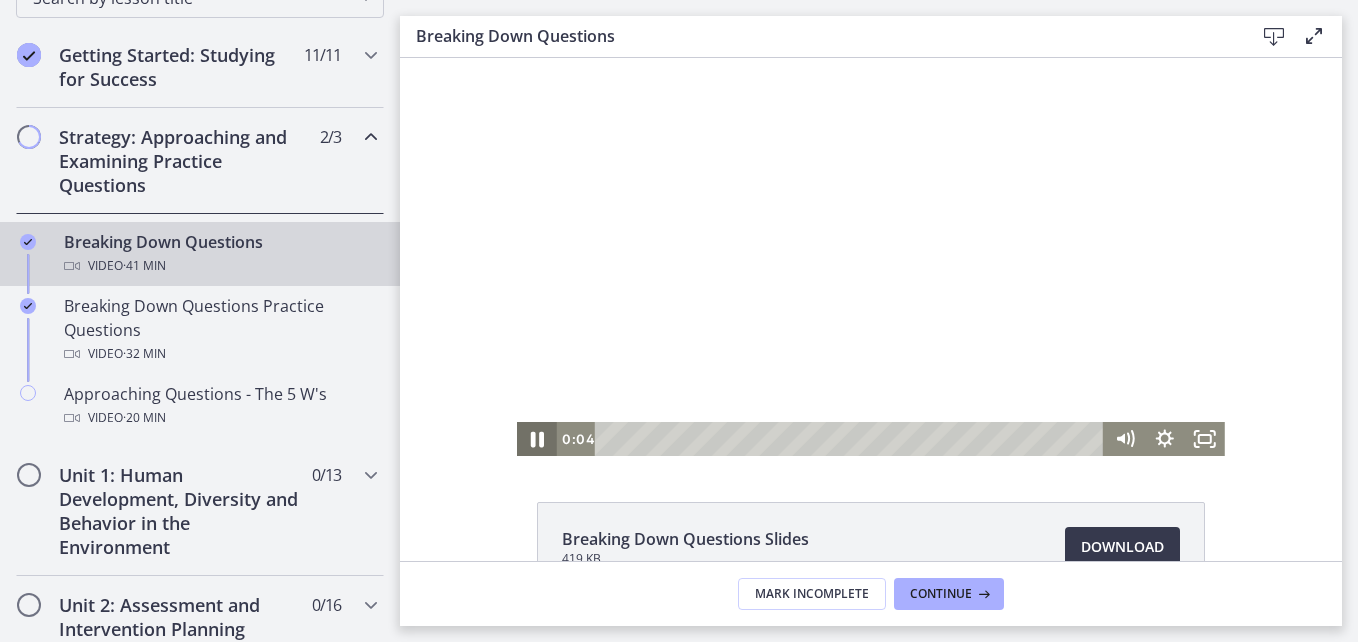 click 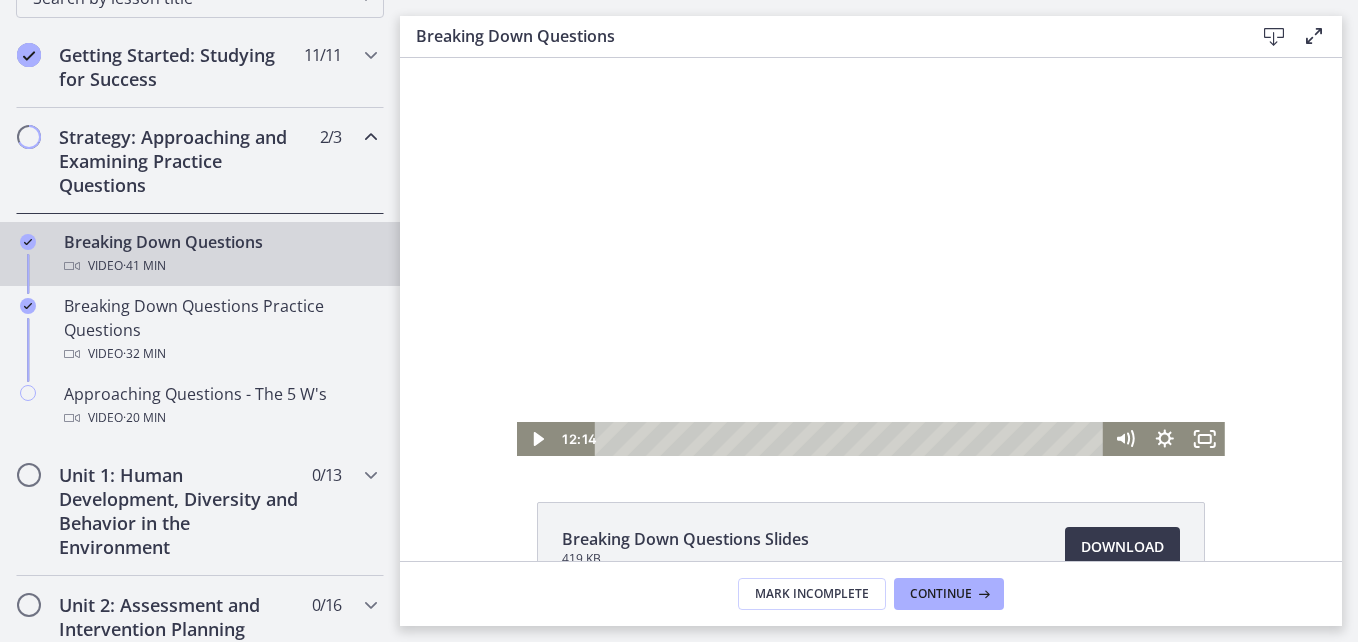 click on "Click for sound
@keyframes VOLUME_SMALL_WAVE_FLASH {
0% { opacity: 0; }
33% { opacity: 1; }
66% { opacity: 1; }
100% { opacity: 0; }
}
@keyframes VOLUME_LARGE_WAVE_FLASH {
0% { opacity: 0; }
33% { opacity: 1; }
66% { opacity: 1; }
100% { opacity: 0; }
}
.volume__small-wave {
animation: VOLUME_SMALL_WAVE_FLASH 2s infinite;
opacity: 0;
}
.volume__large-wave {
animation: VOLUME_LARGE_WAVE_FLASH 2s infinite .3s;
opacity: 0;
}
12:14 7:50" at bounding box center [871, 257] 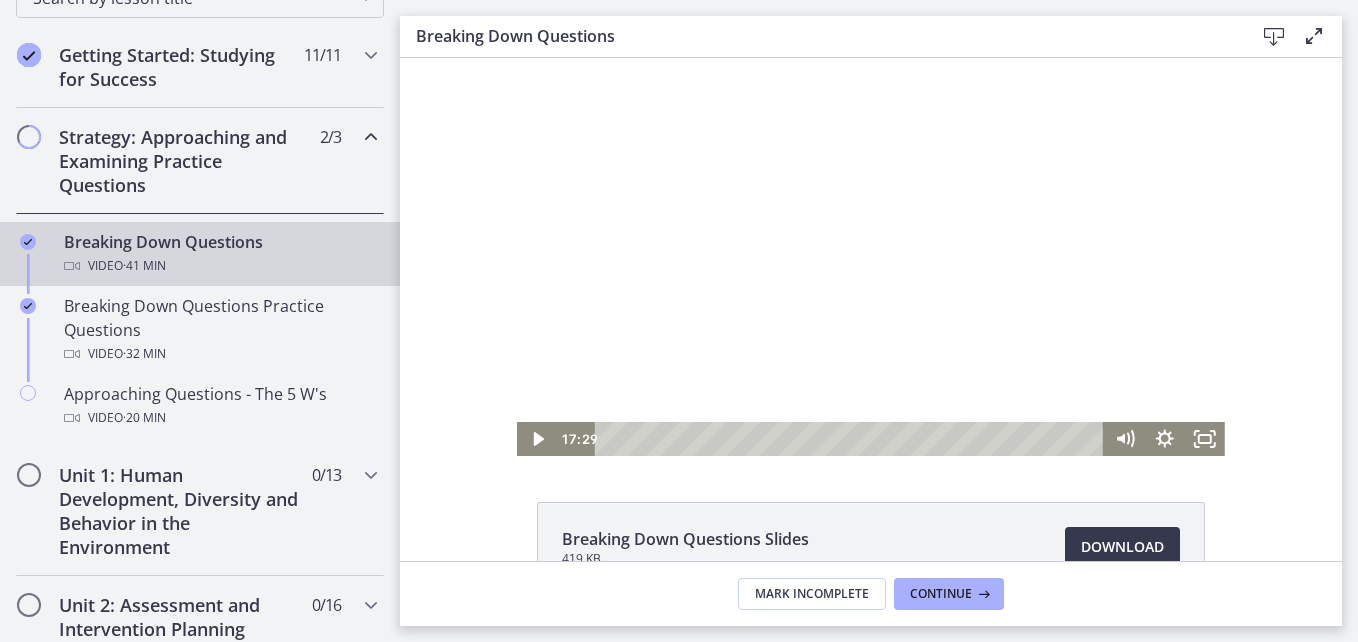 drag, startPoint x: 749, startPoint y: 435, endPoint x: 1210, endPoint y: 515, distance: 467.88995 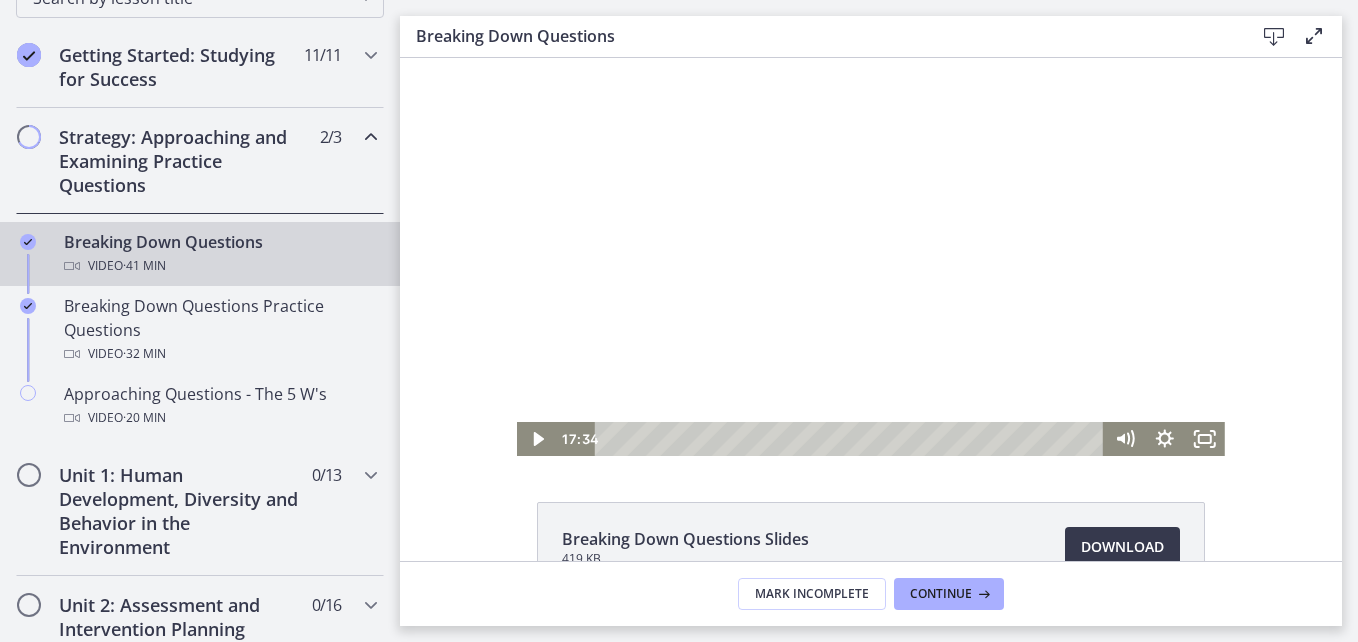 click at bounding box center (871, 257) 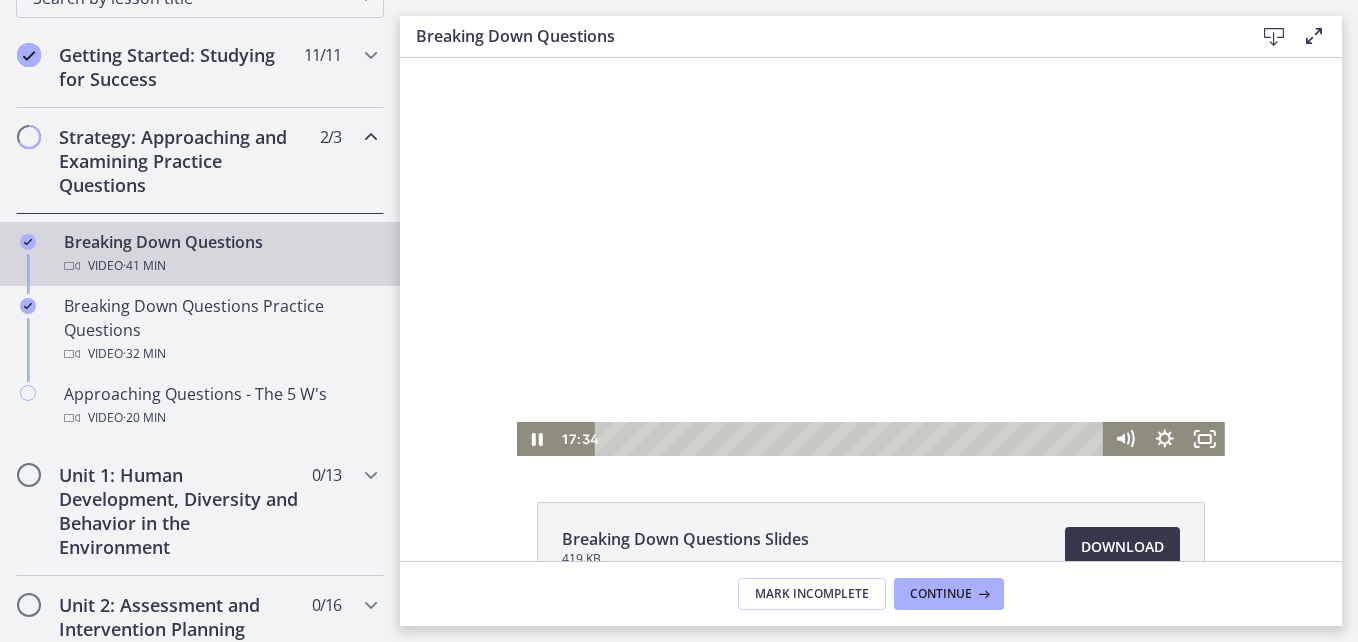 click at bounding box center [871, 257] 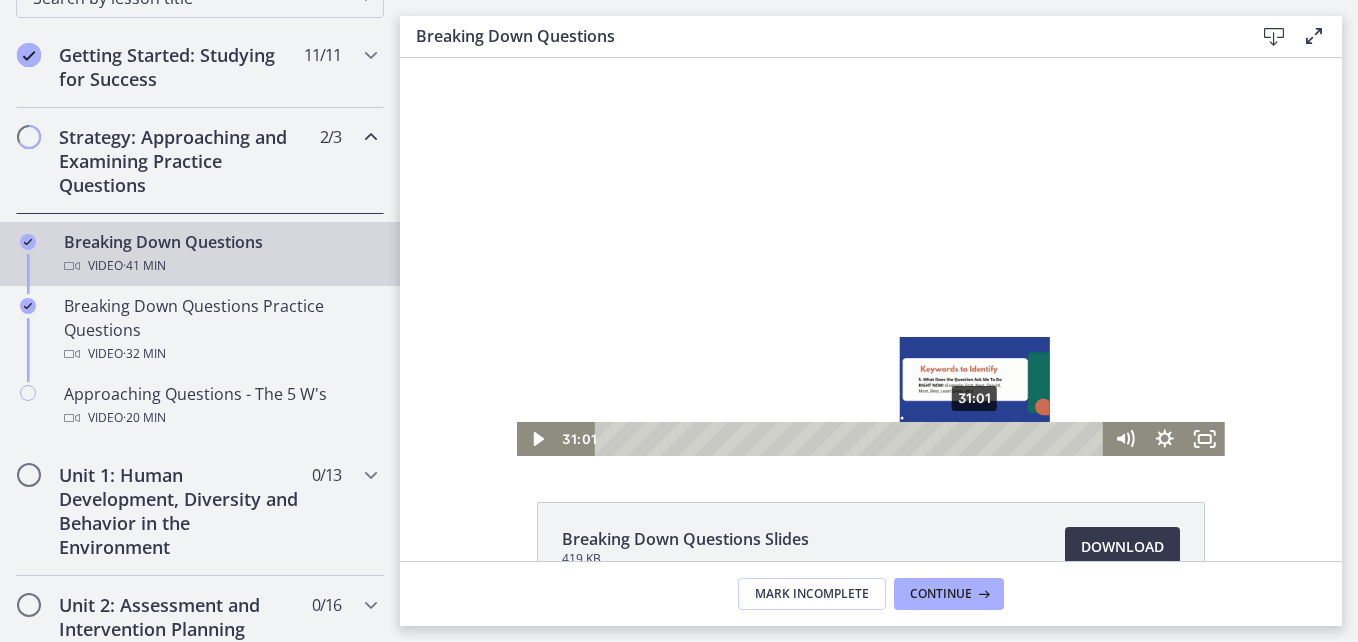 drag, startPoint x: 812, startPoint y: 437, endPoint x: 978, endPoint y: 437, distance: 166 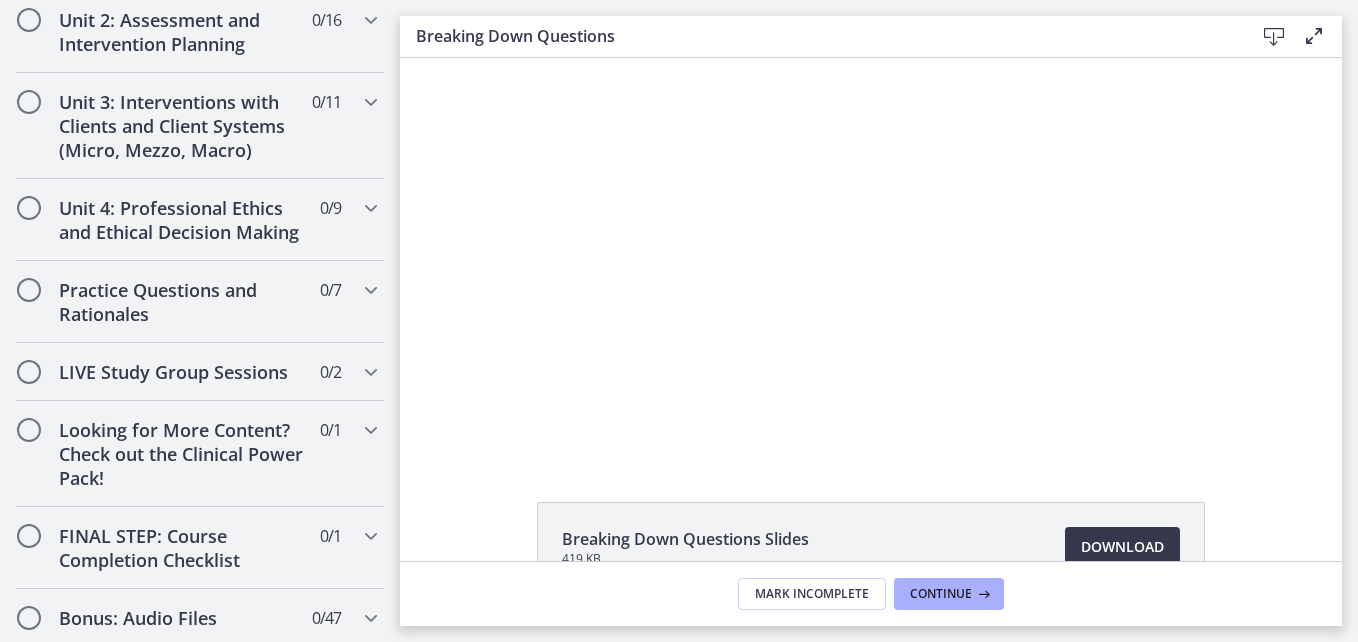 scroll, scrollTop: 934, scrollLeft: 0, axis: vertical 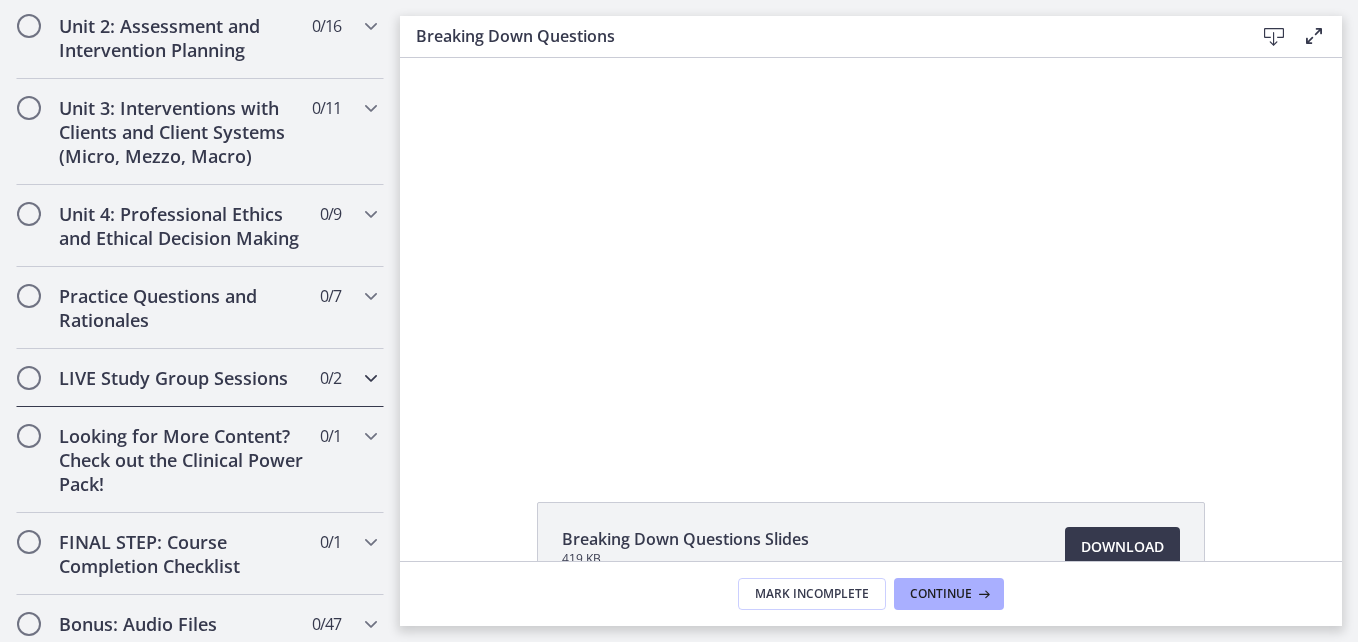 click at bounding box center (371, 378) 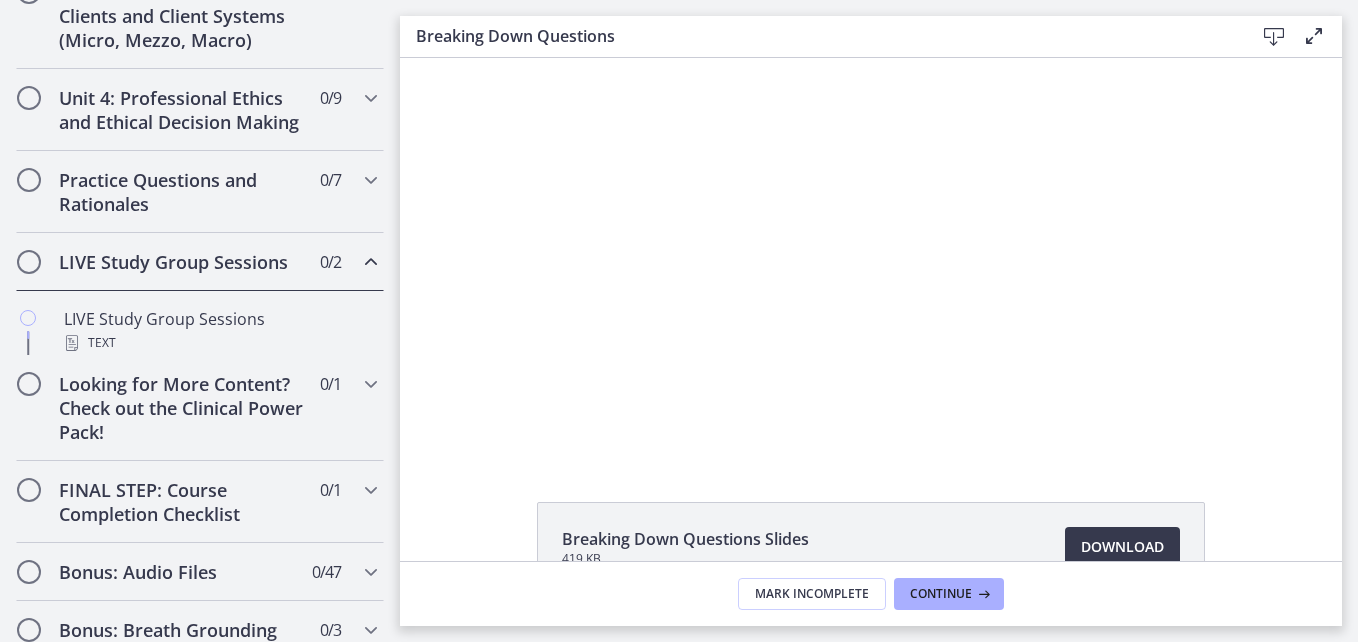 scroll, scrollTop: 702, scrollLeft: 0, axis: vertical 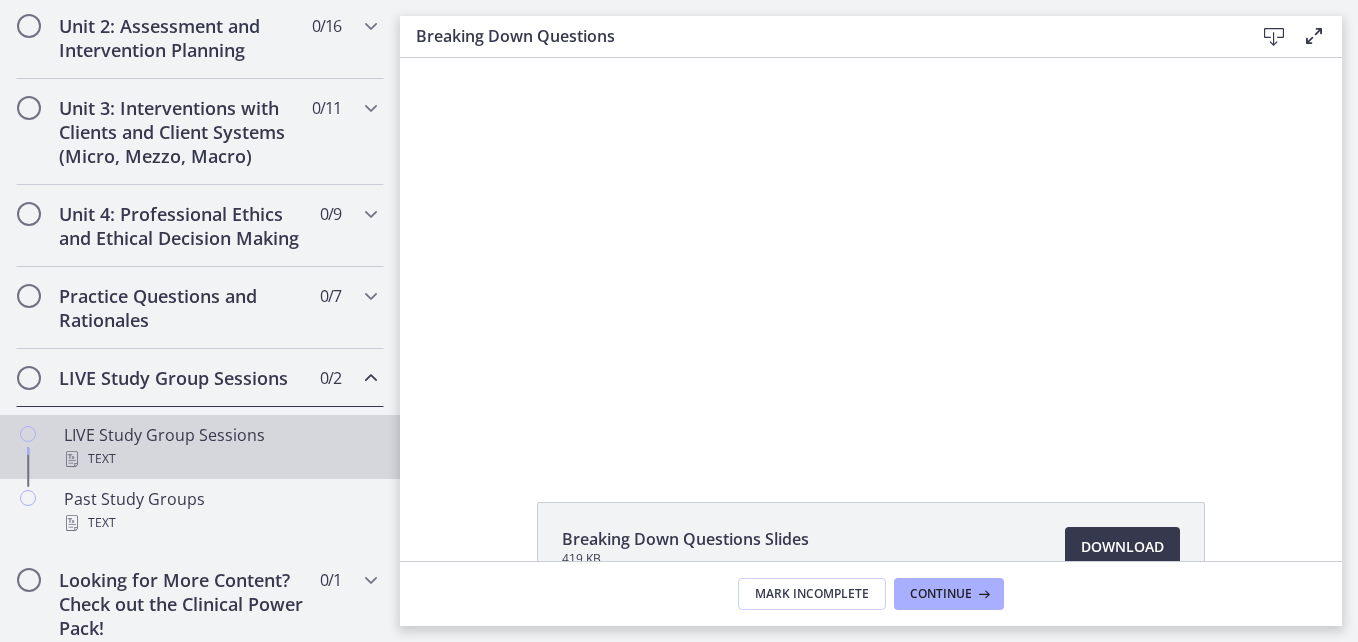 click on "LIVE Study Group Sessions
Text" at bounding box center [220, 447] 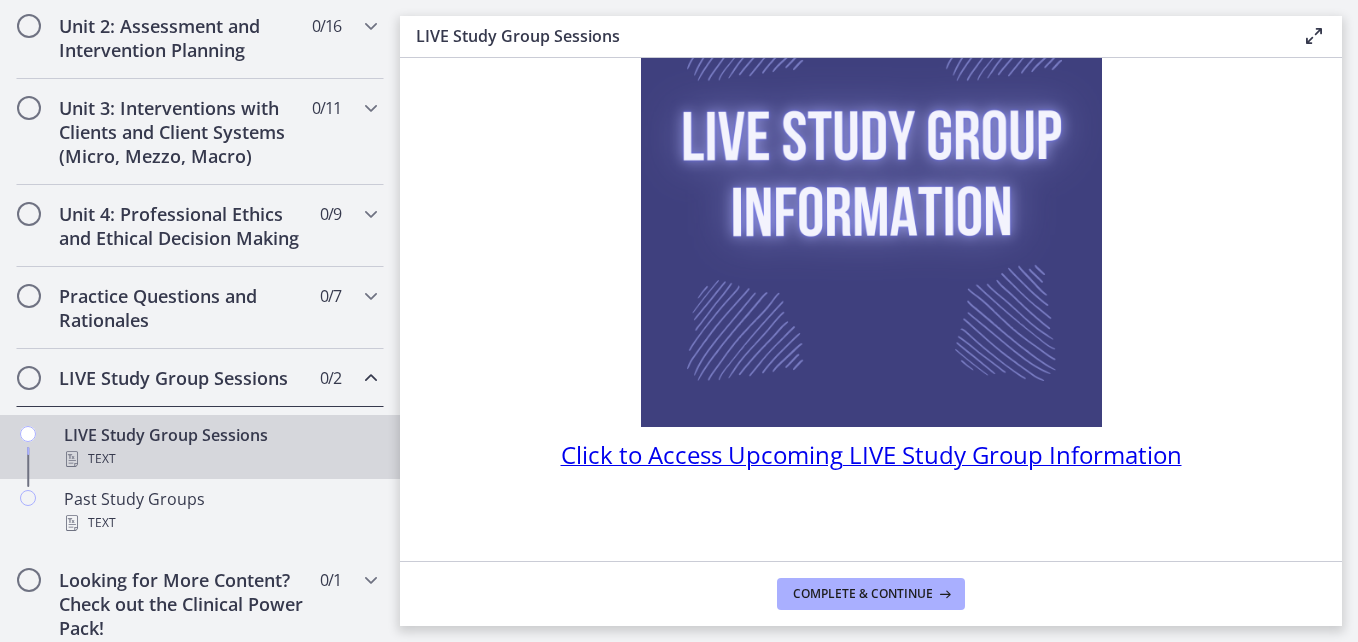 scroll, scrollTop: 223, scrollLeft: 0, axis: vertical 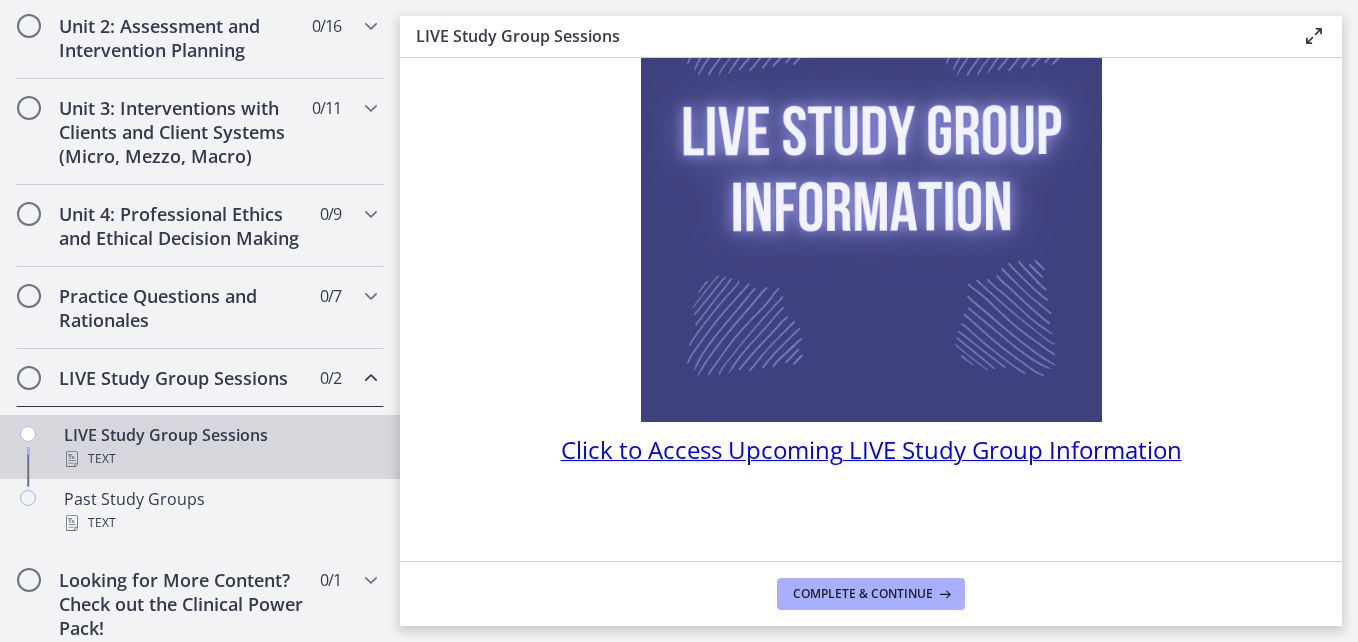 click on "Click to Access Upcoming LIVE Study Group Information" at bounding box center (871, 449) 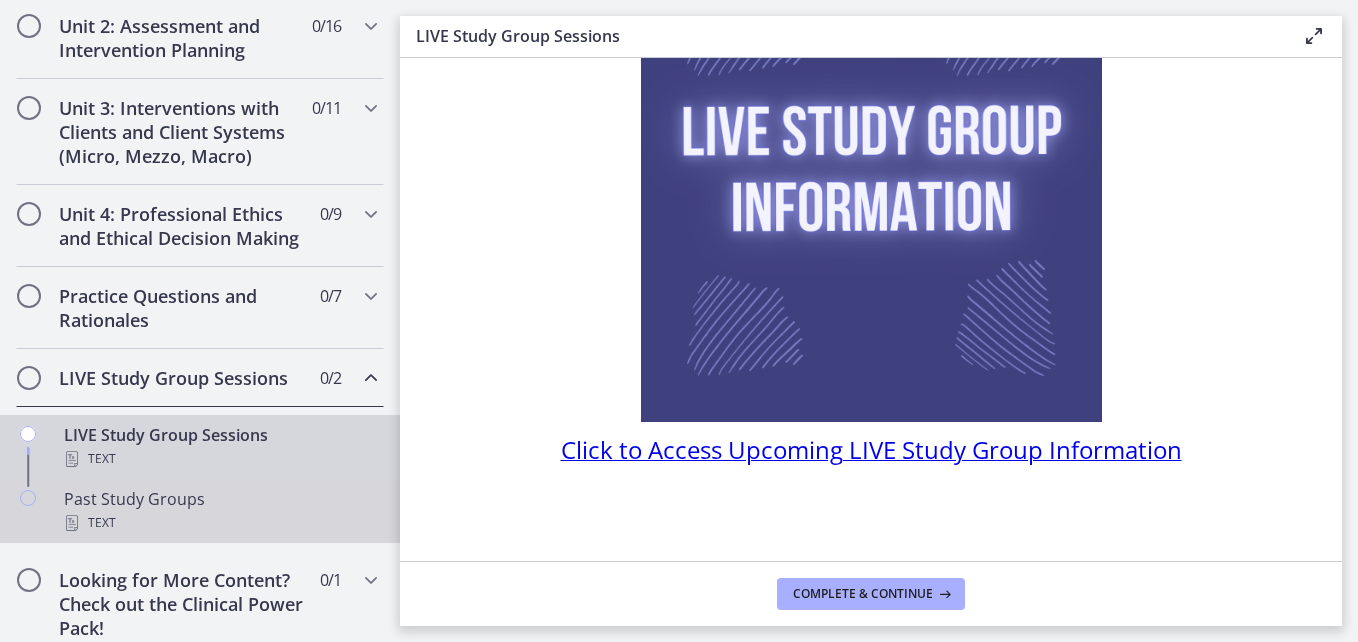 click on "Past Study Groups
Text" at bounding box center [220, 511] 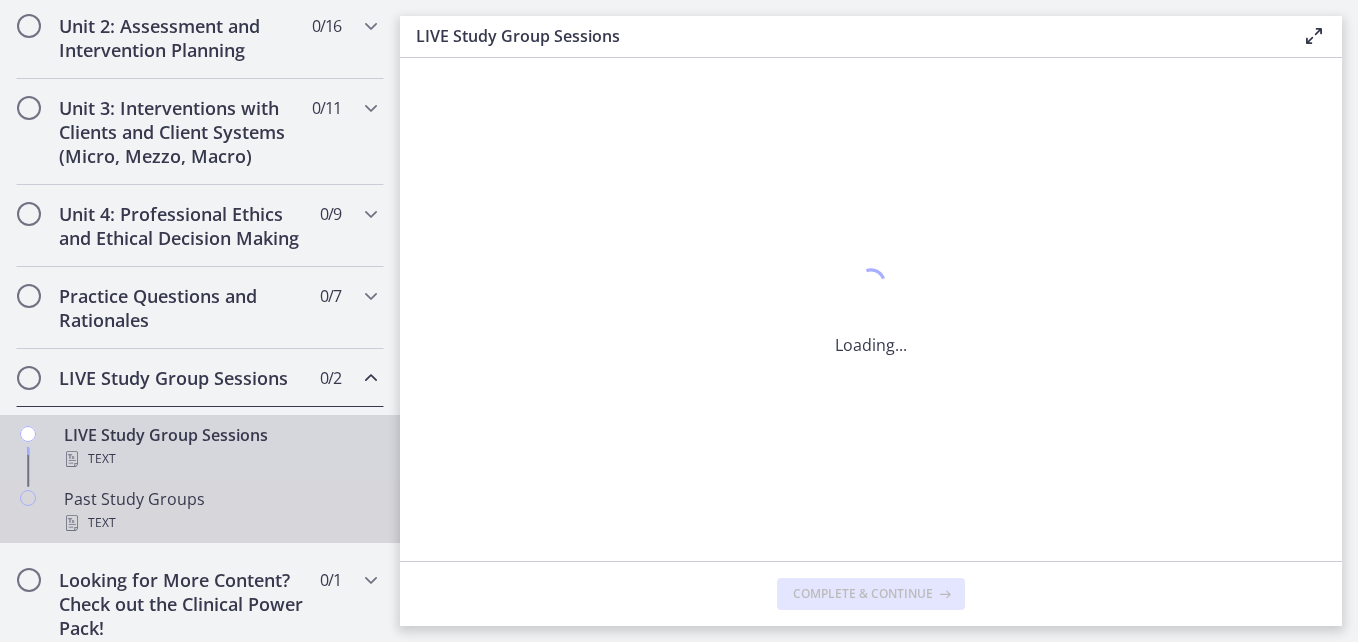 scroll, scrollTop: 0, scrollLeft: 0, axis: both 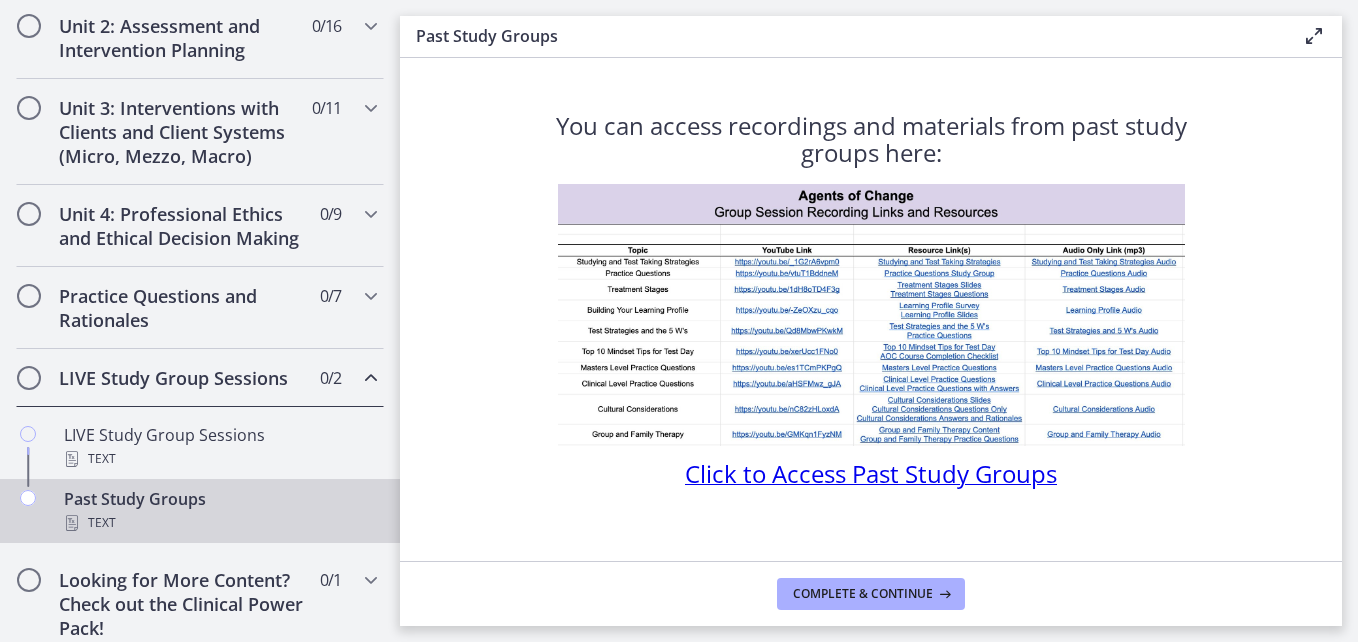 click on "Click to Access Past Study Groups" at bounding box center [871, 473] 